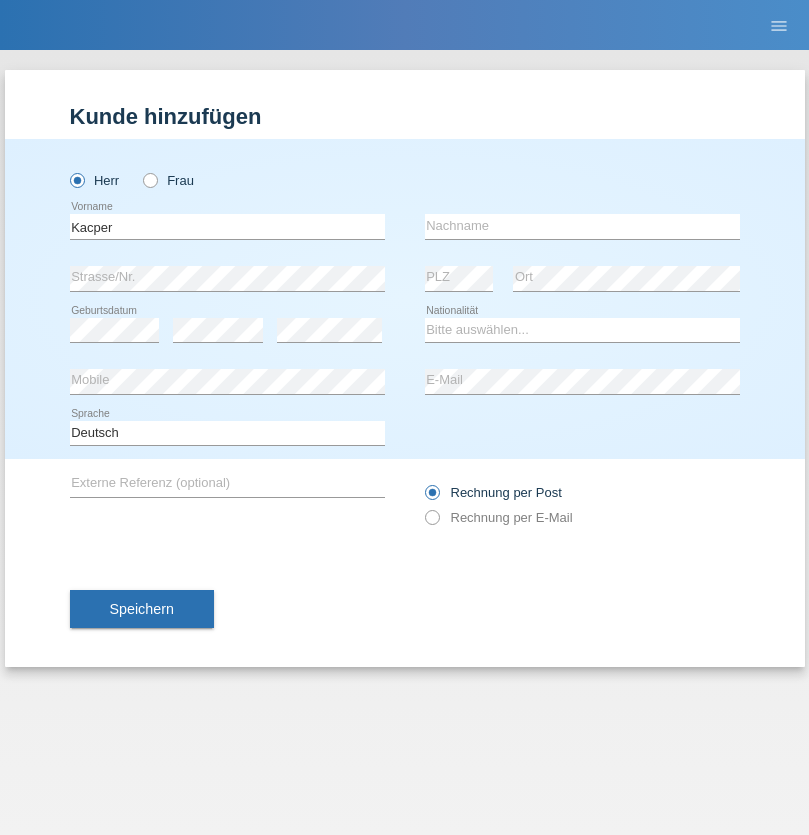 scroll, scrollTop: 0, scrollLeft: 0, axis: both 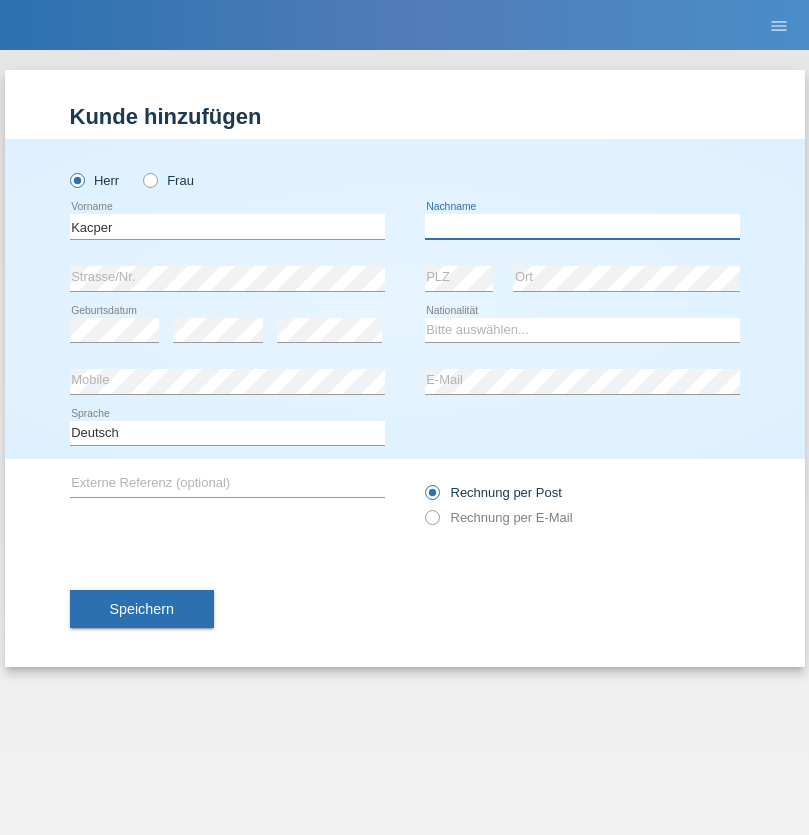 click at bounding box center (582, 226) 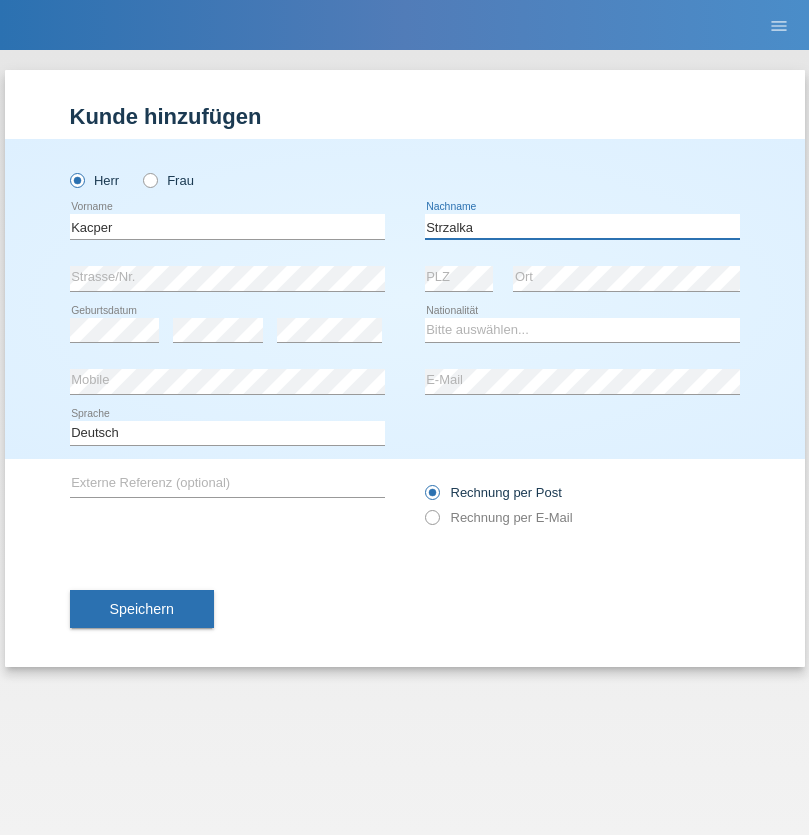 type on "Strzalka" 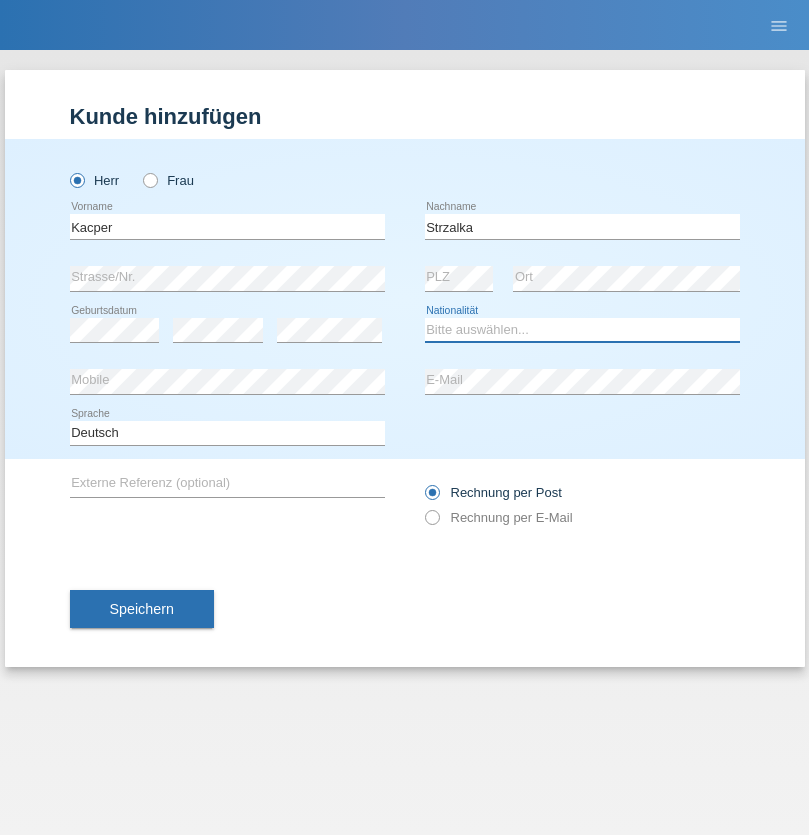 select on "PL" 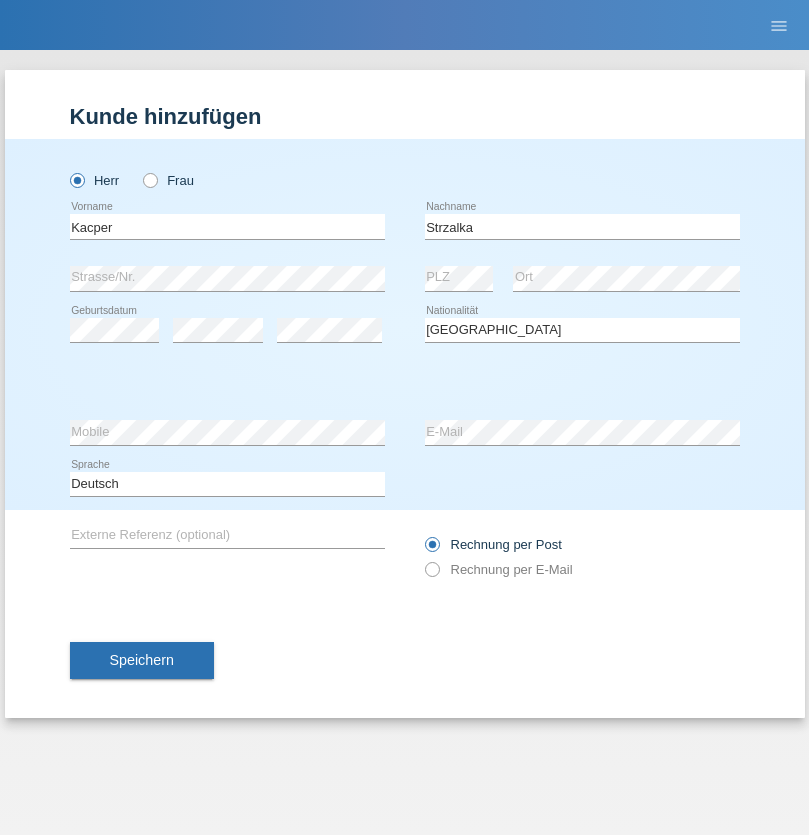 select on "C" 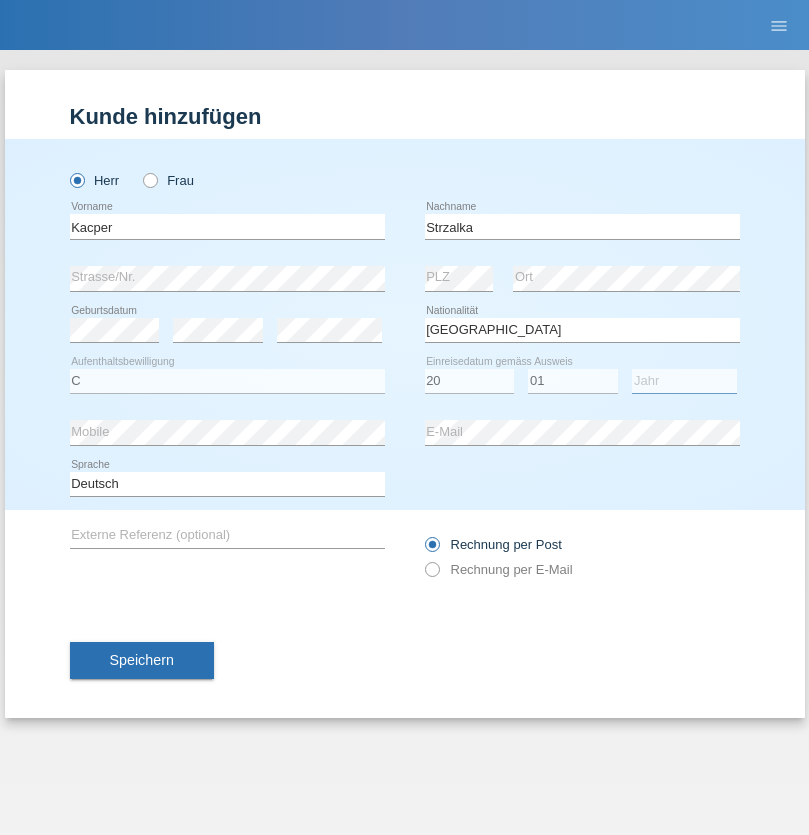 select on "2021" 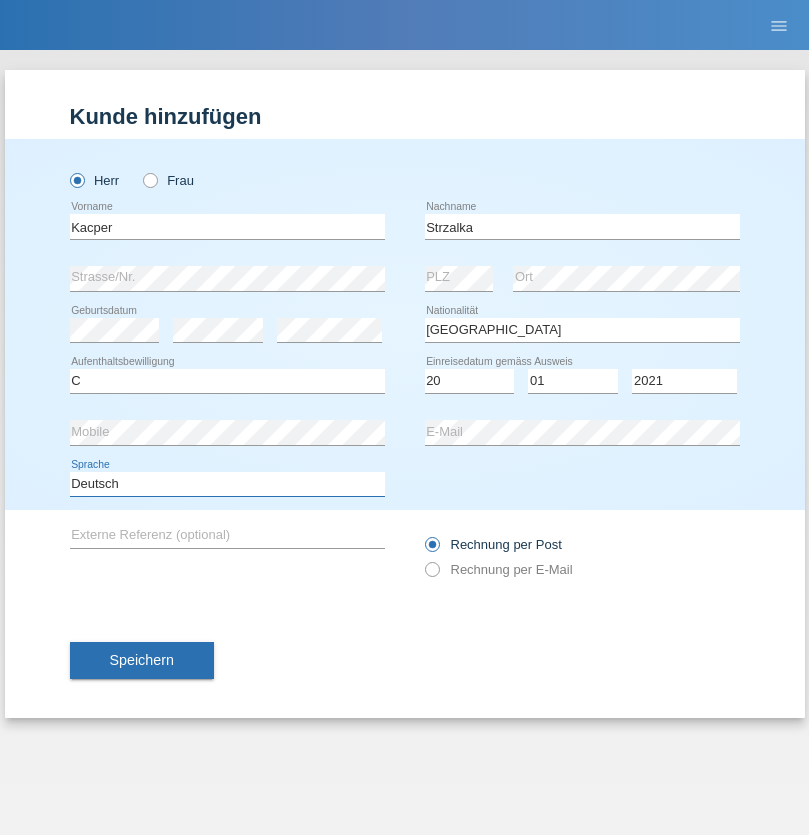 select on "en" 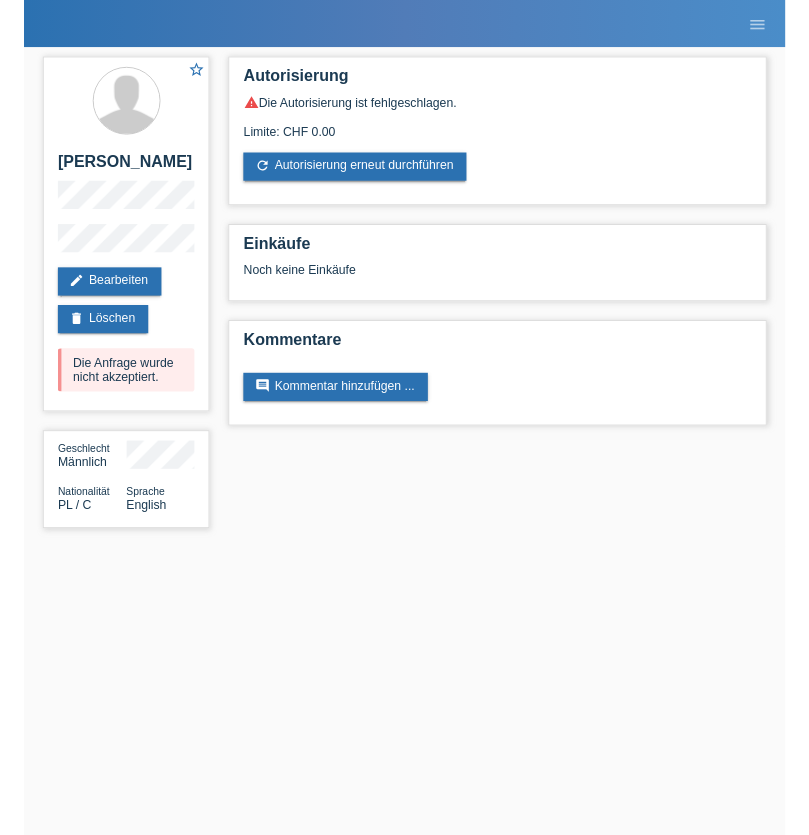scroll, scrollTop: 0, scrollLeft: 0, axis: both 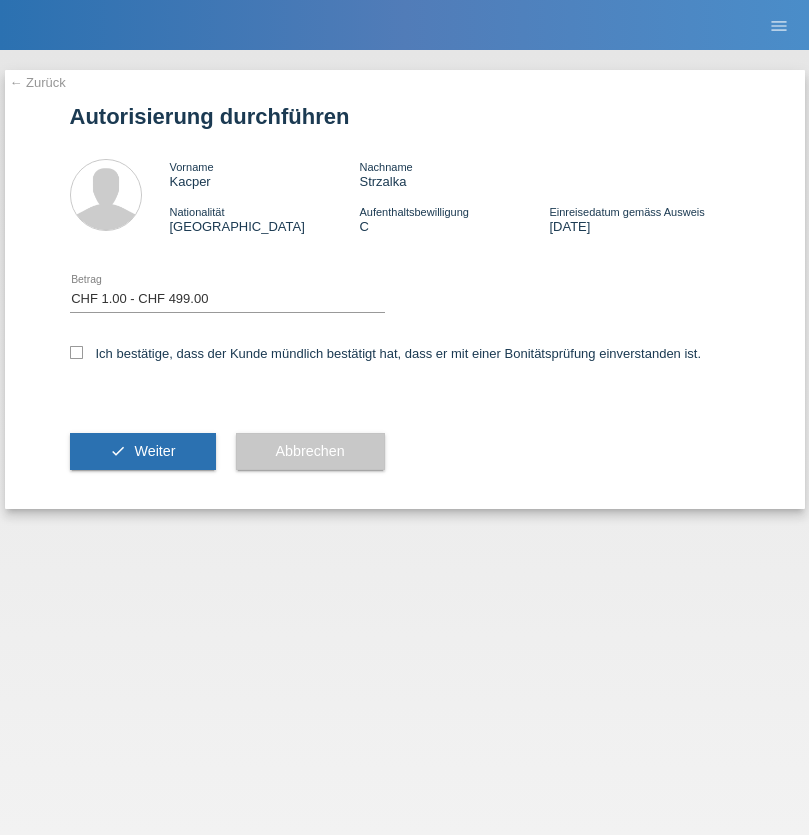 select on "1" 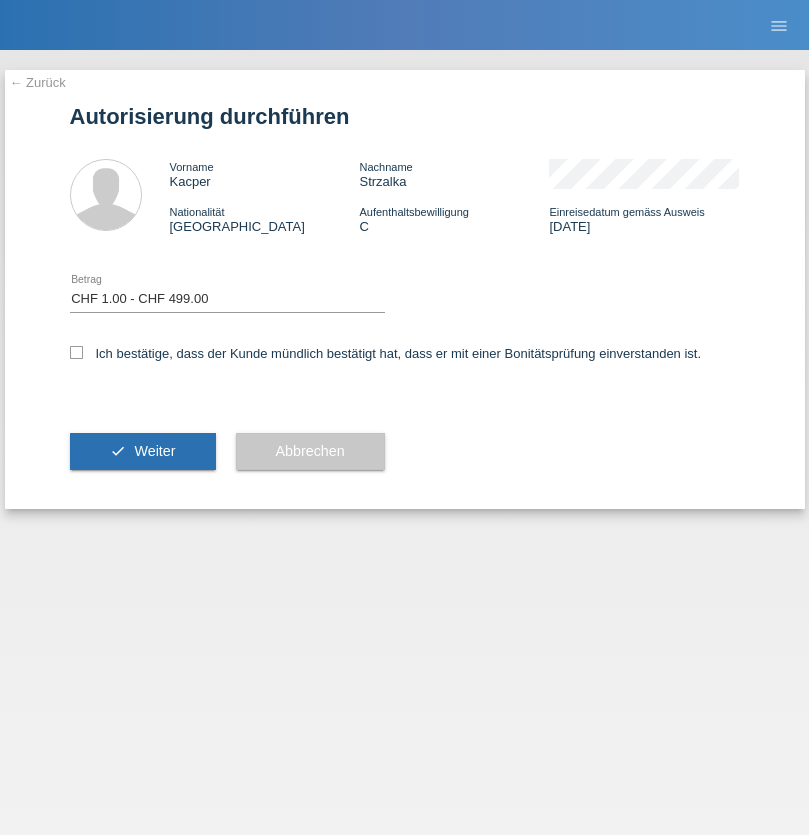 scroll, scrollTop: 0, scrollLeft: 0, axis: both 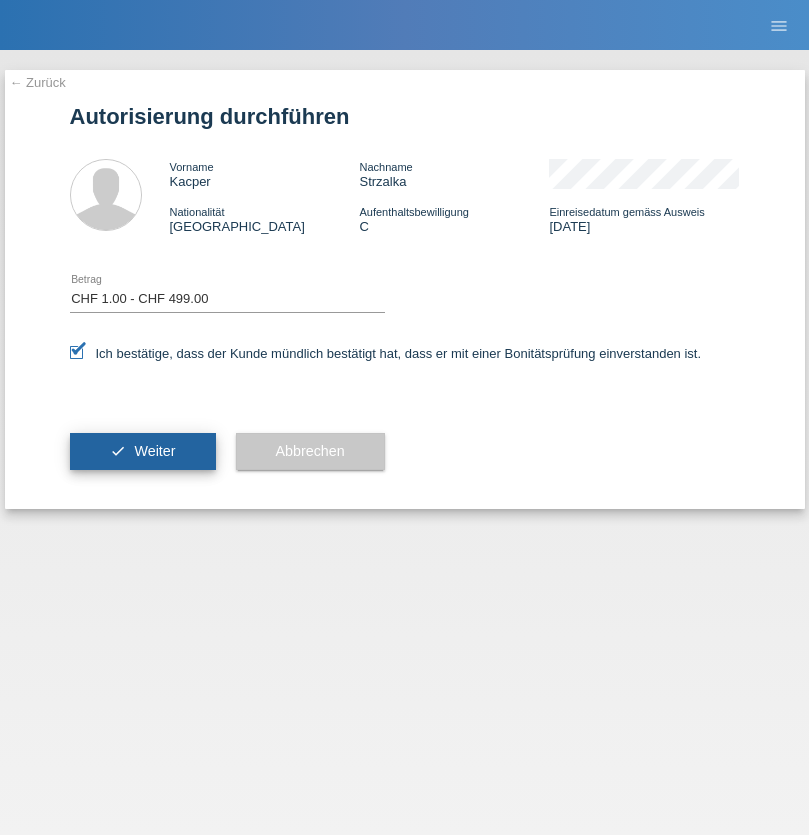 click on "Weiter" at bounding box center [154, 451] 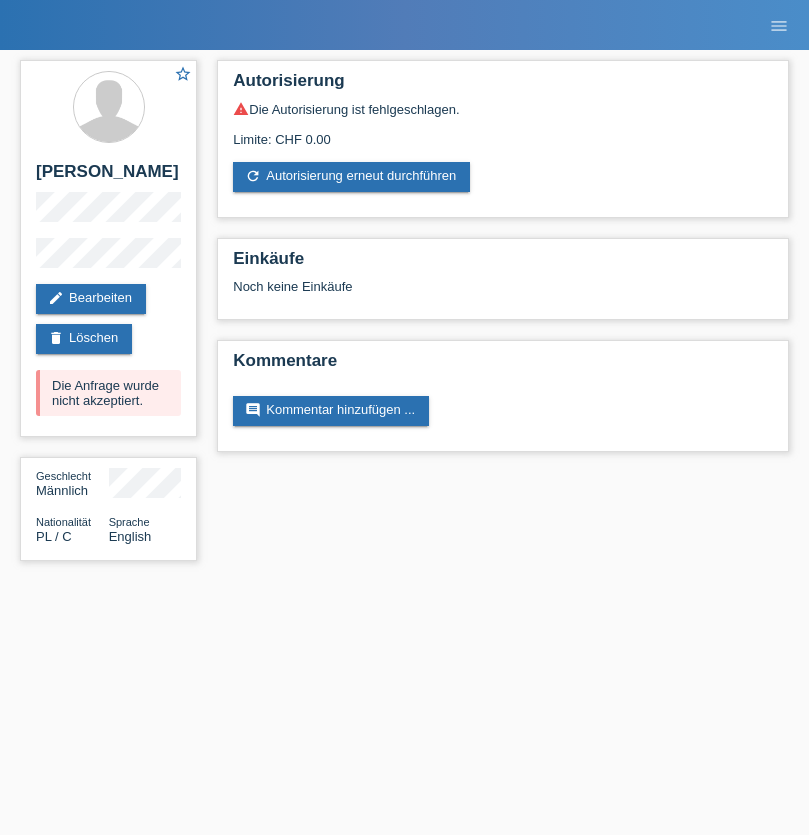 scroll, scrollTop: 0, scrollLeft: 0, axis: both 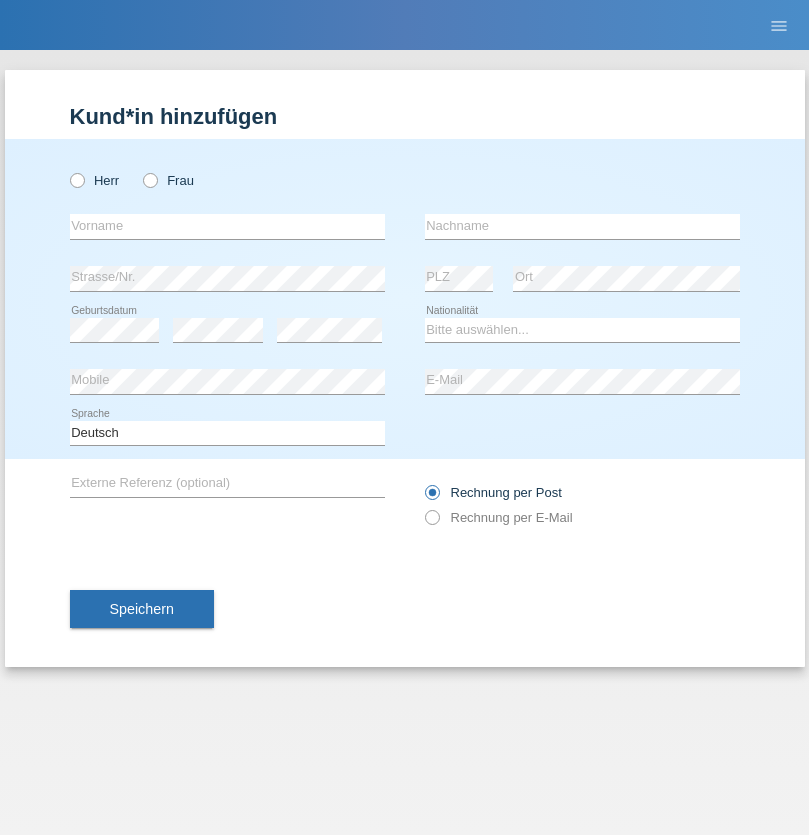 radio on "true" 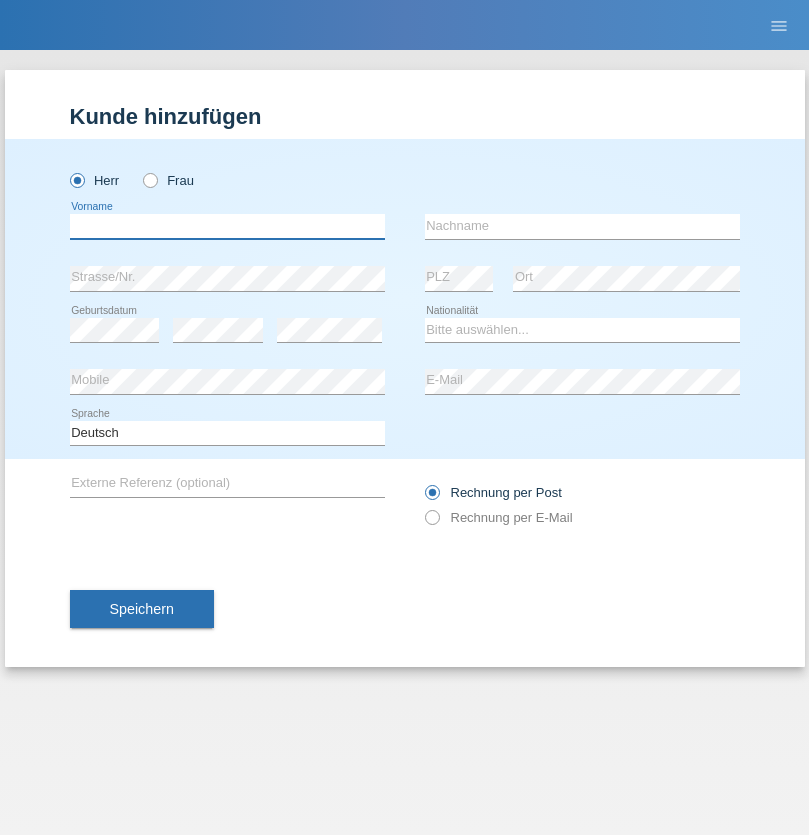 click at bounding box center [227, 226] 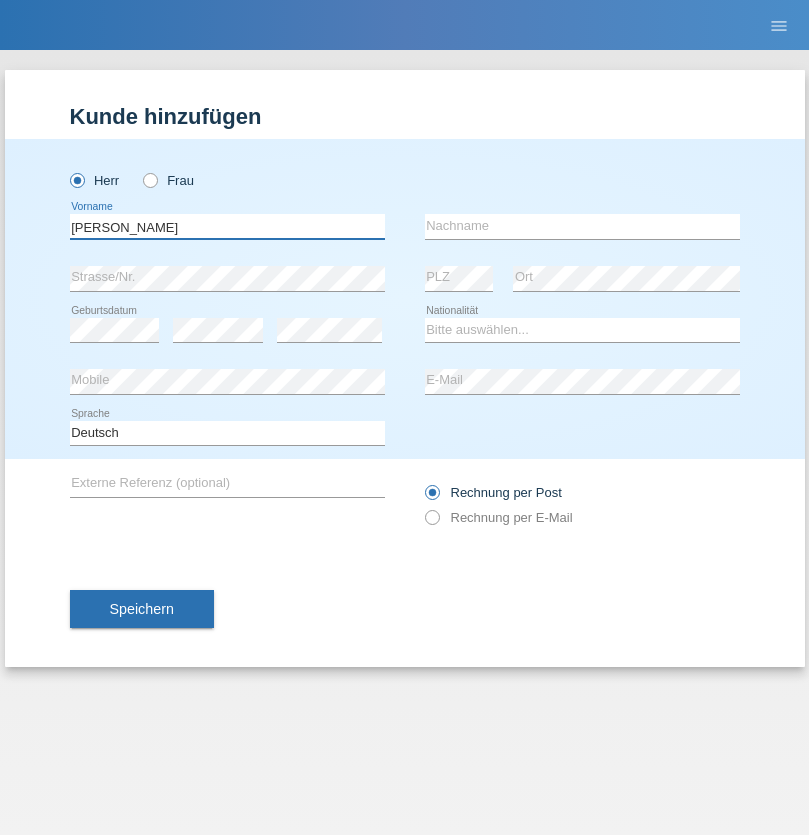 type on "Alex" 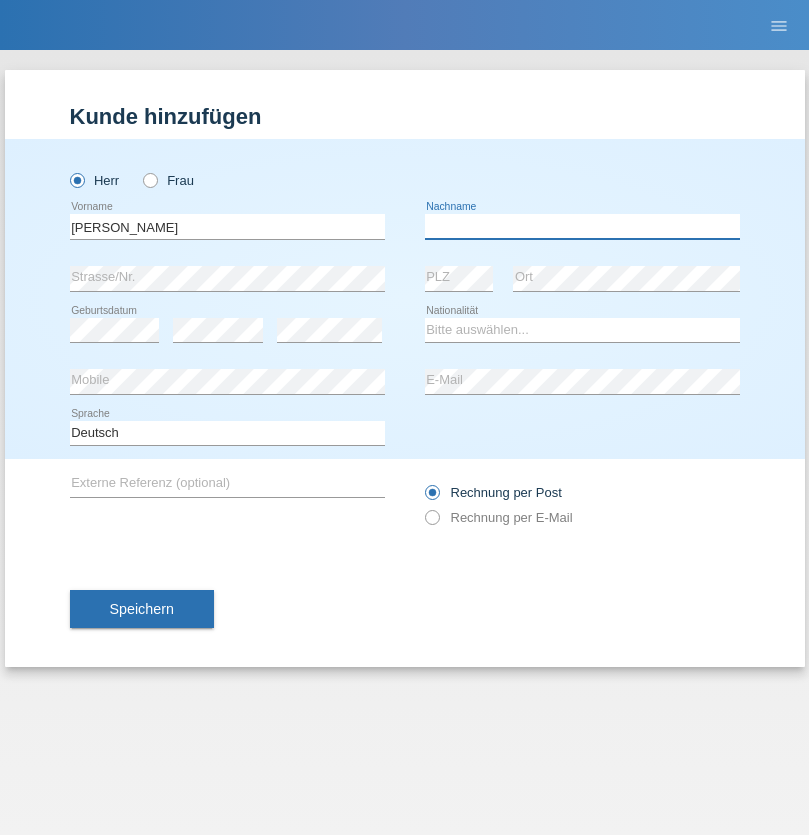 click at bounding box center [582, 226] 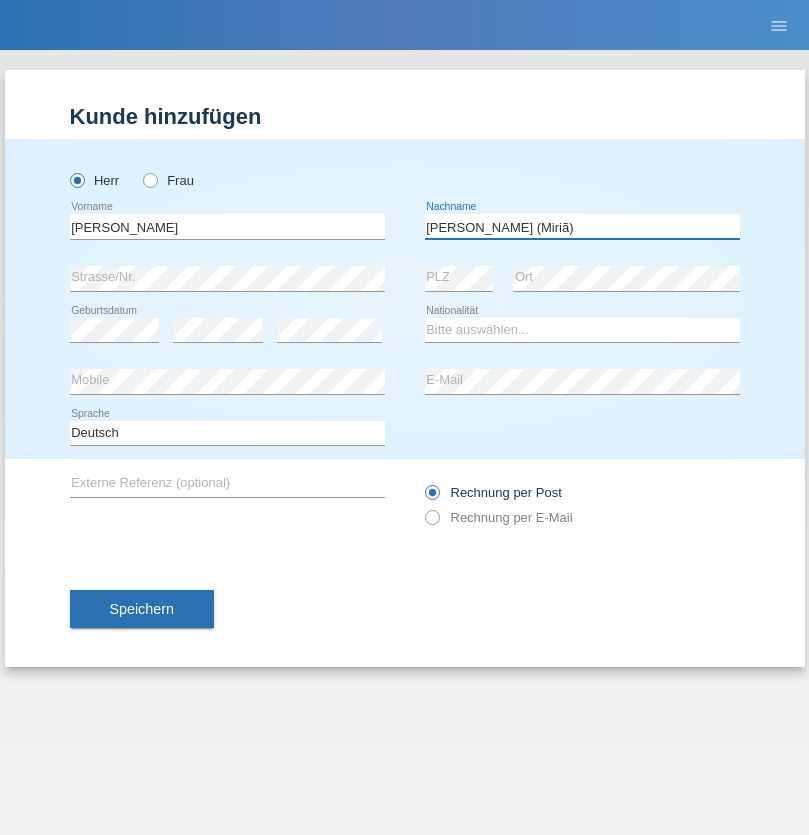 type on "A. Cassiano (Miriã)" 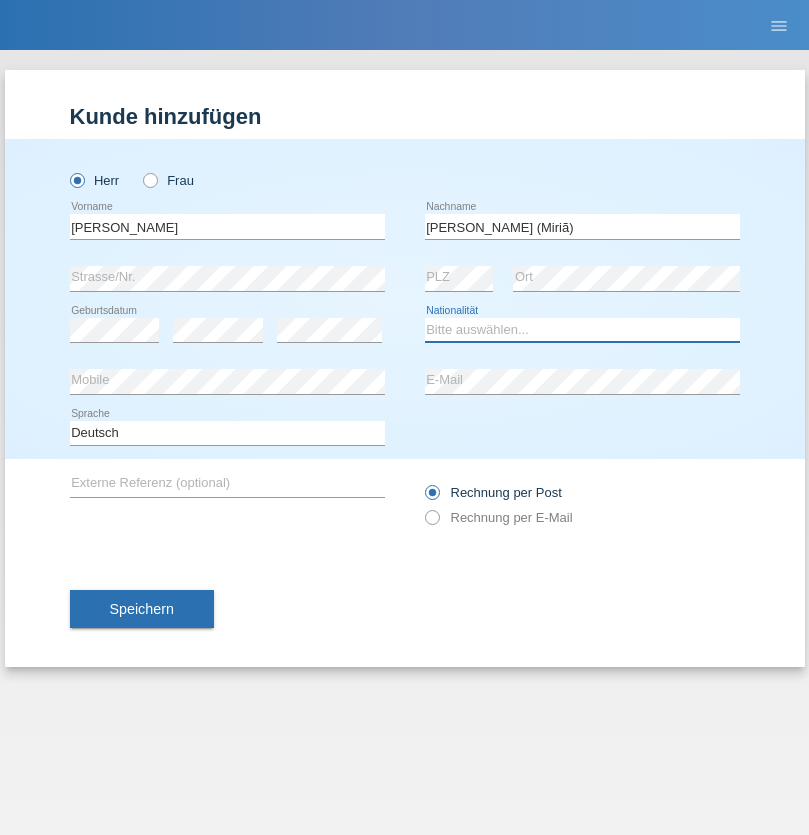select on "BR" 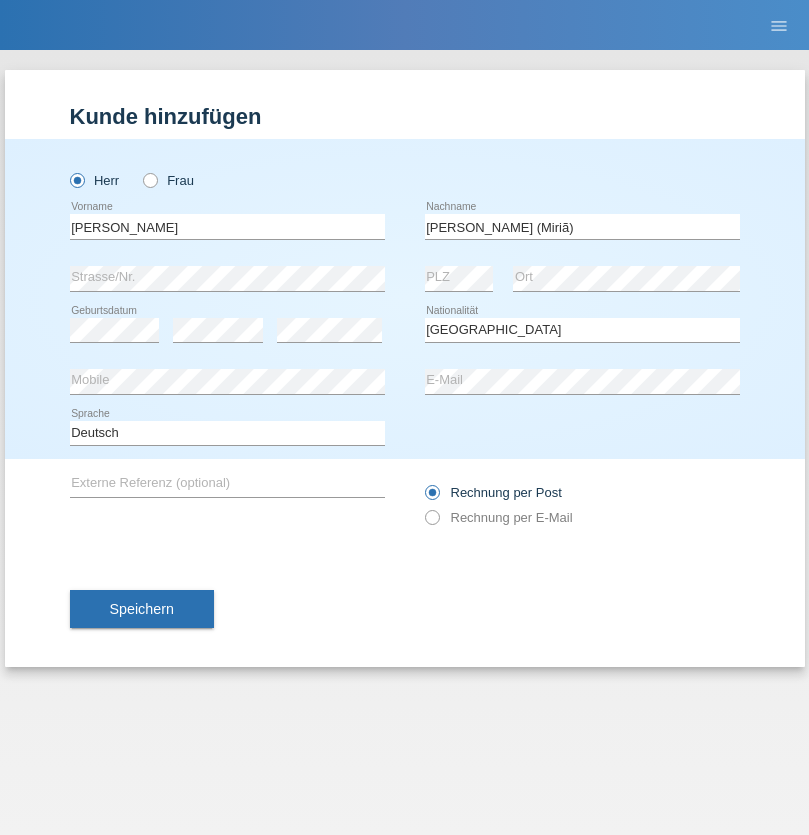 select on "C" 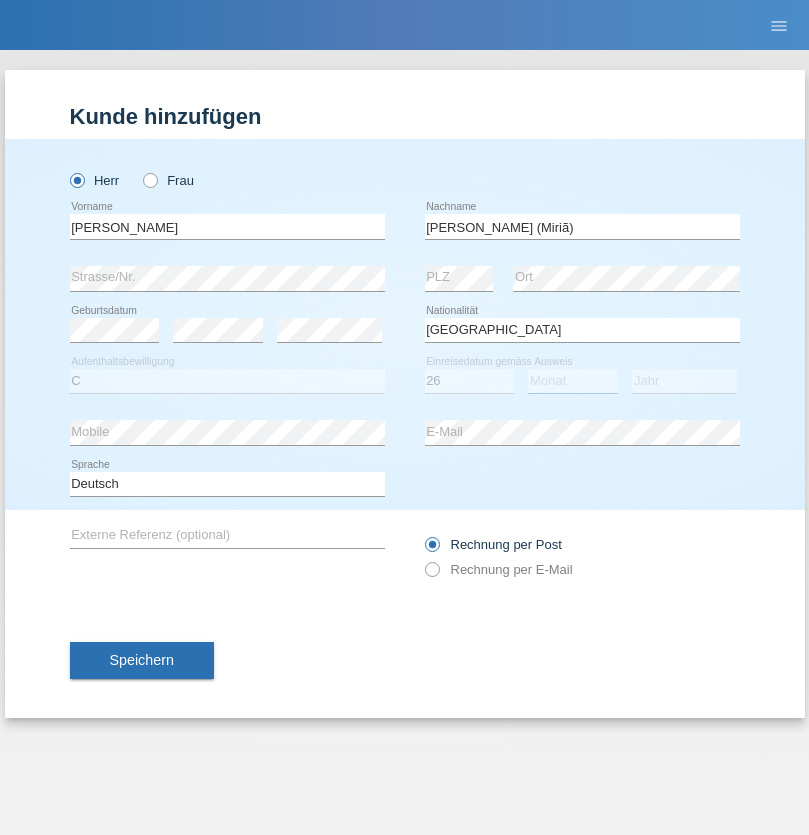 select on "01" 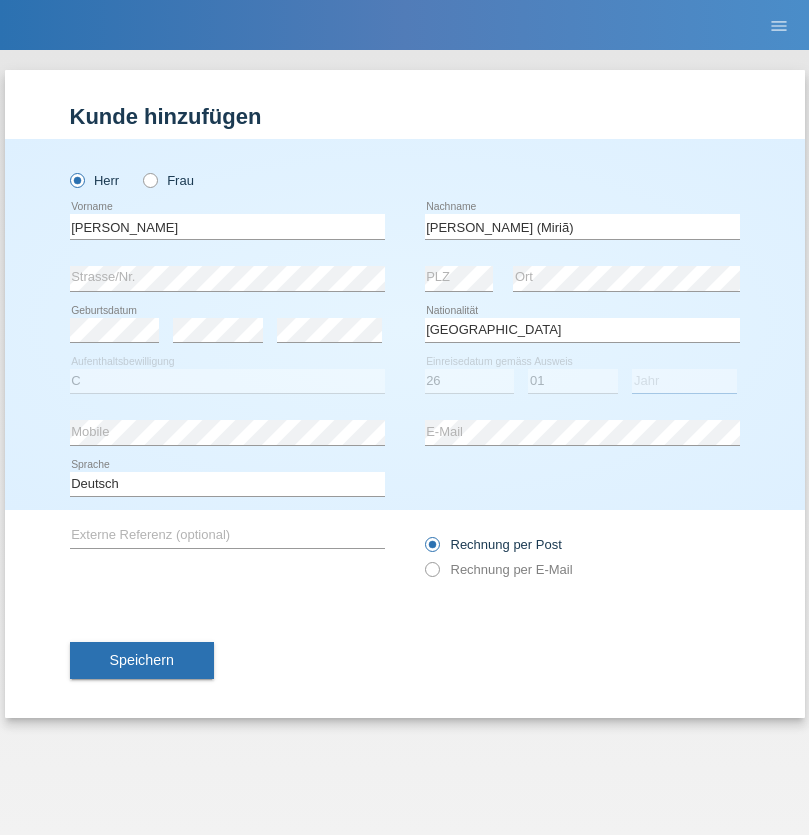select on "2021" 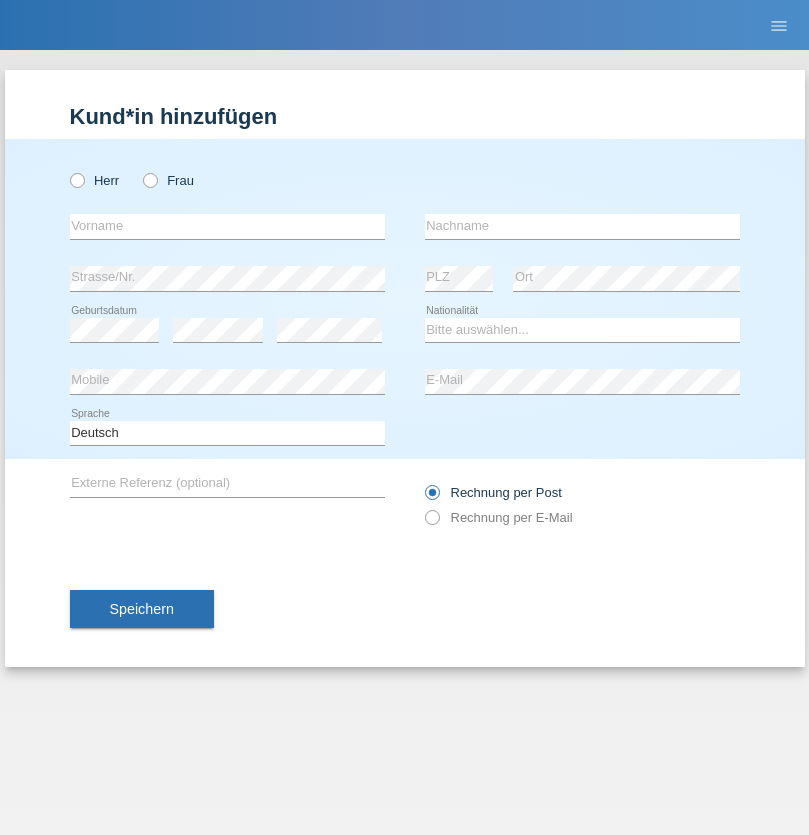 scroll, scrollTop: 0, scrollLeft: 0, axis: both 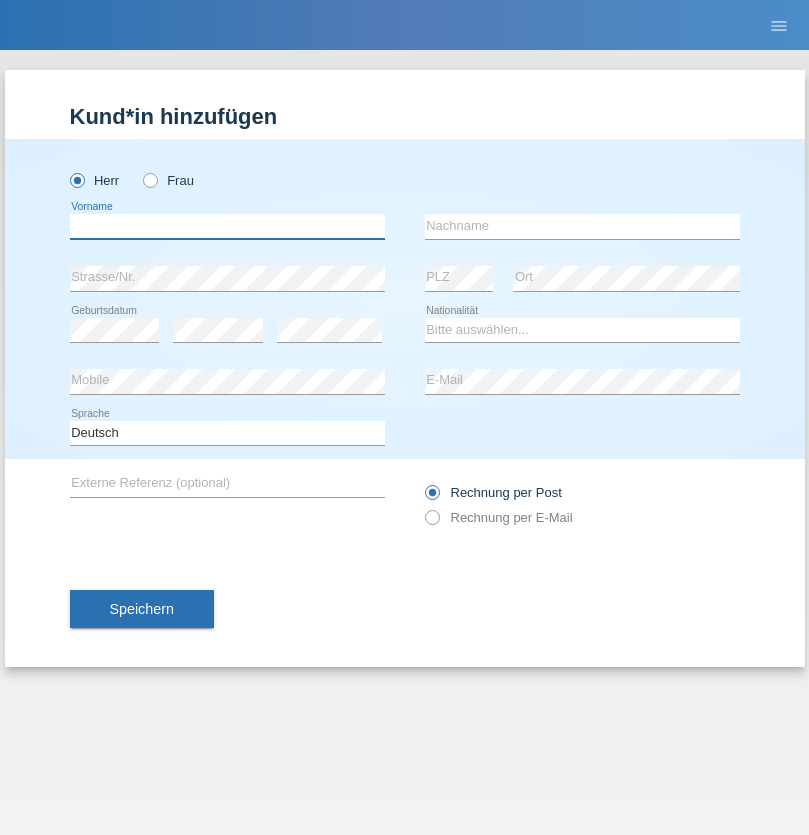 click at bounding box center [227, 226] 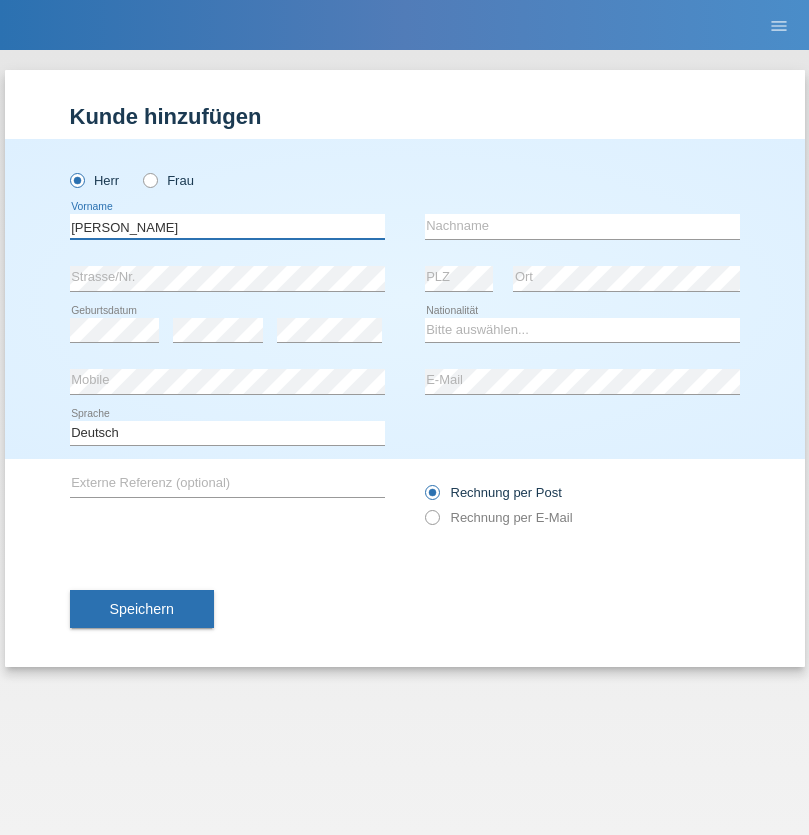 type on "Viktor" 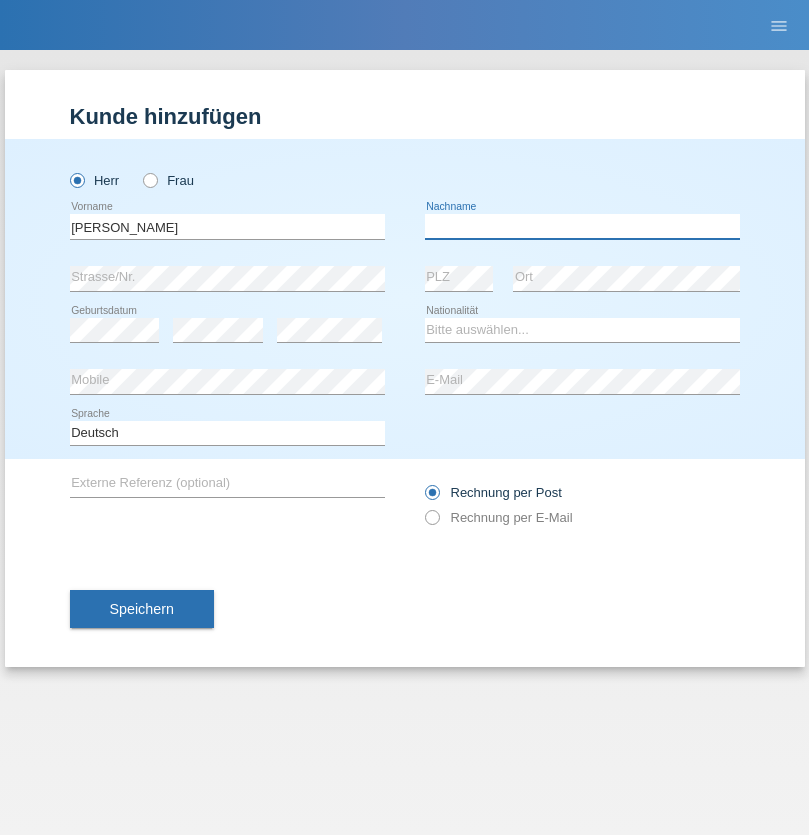click at bounding box center (582, 226) 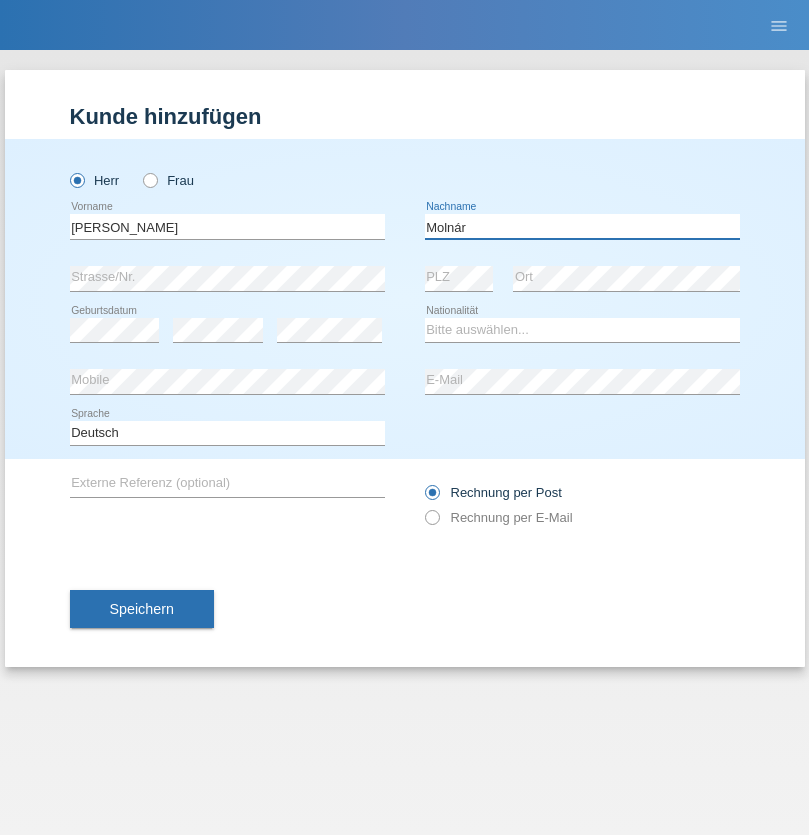type on "Molnár" 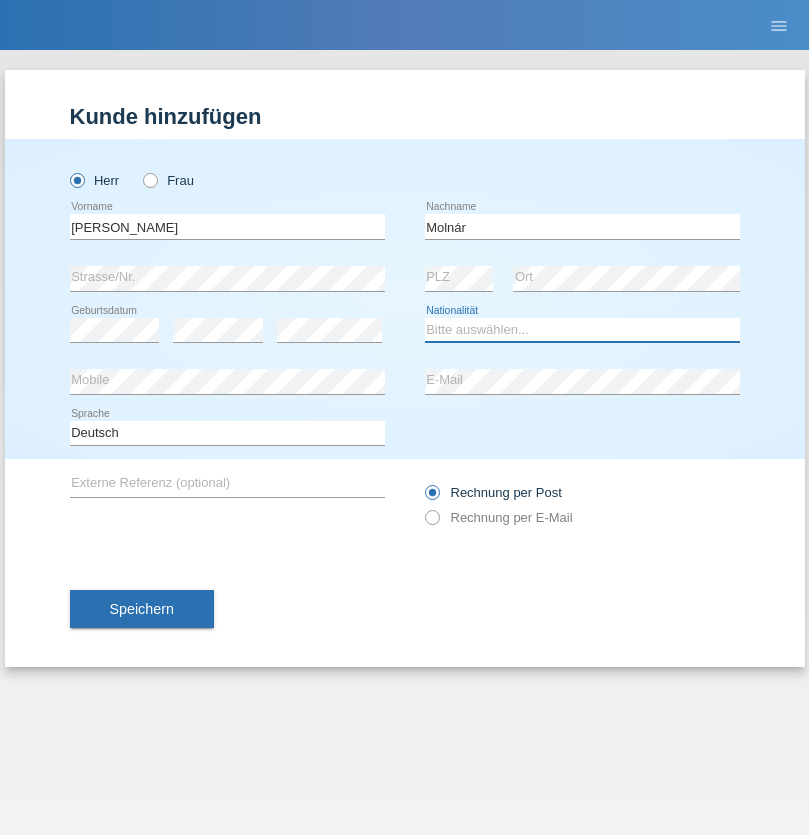 select on "HU" 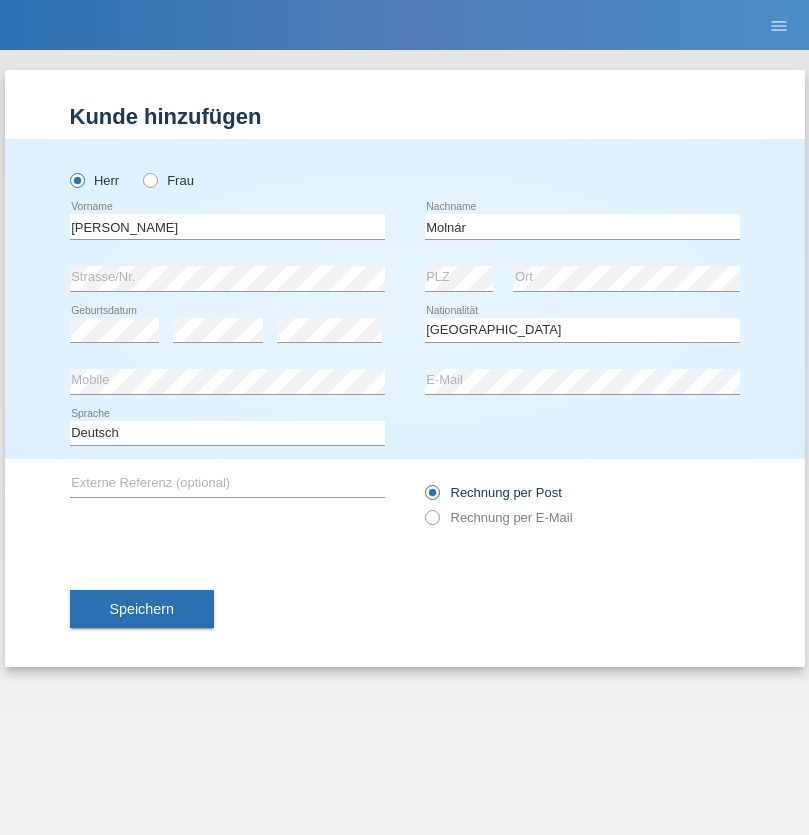 select on "C" 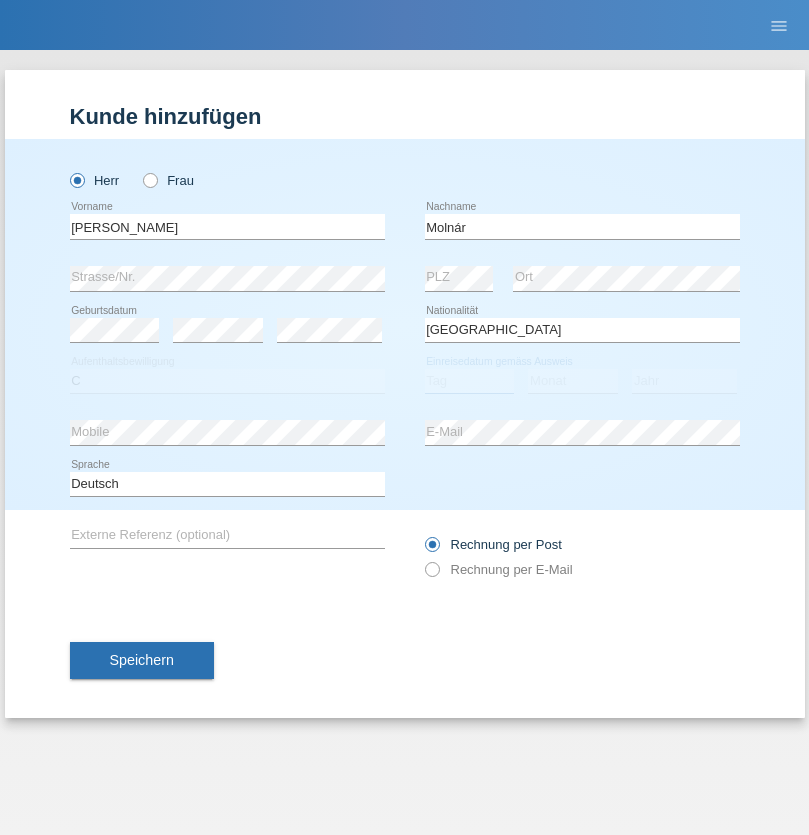 select on "14" 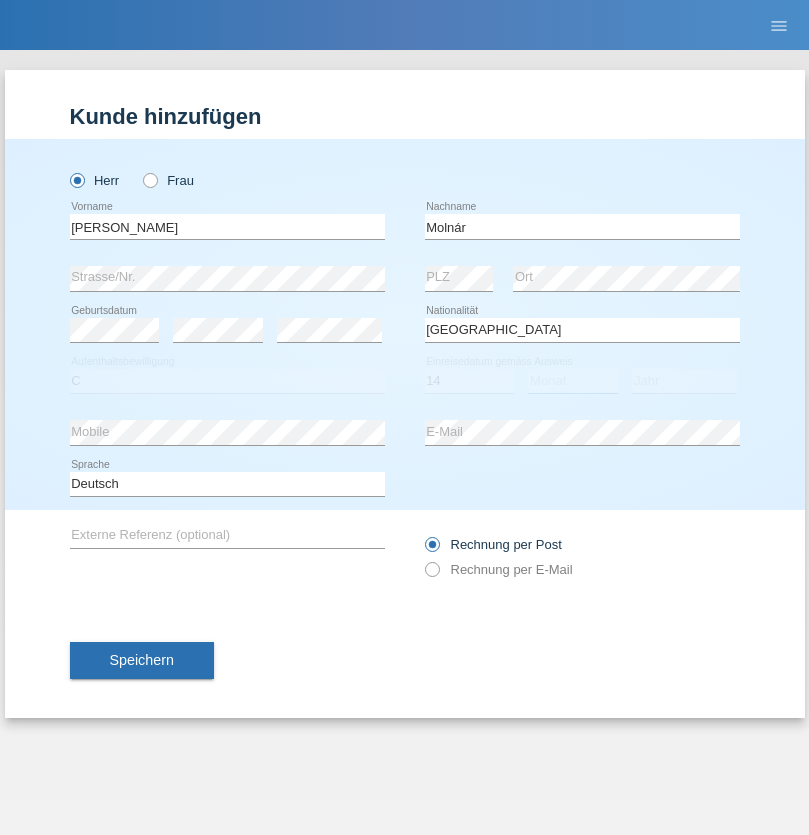 select on "03" 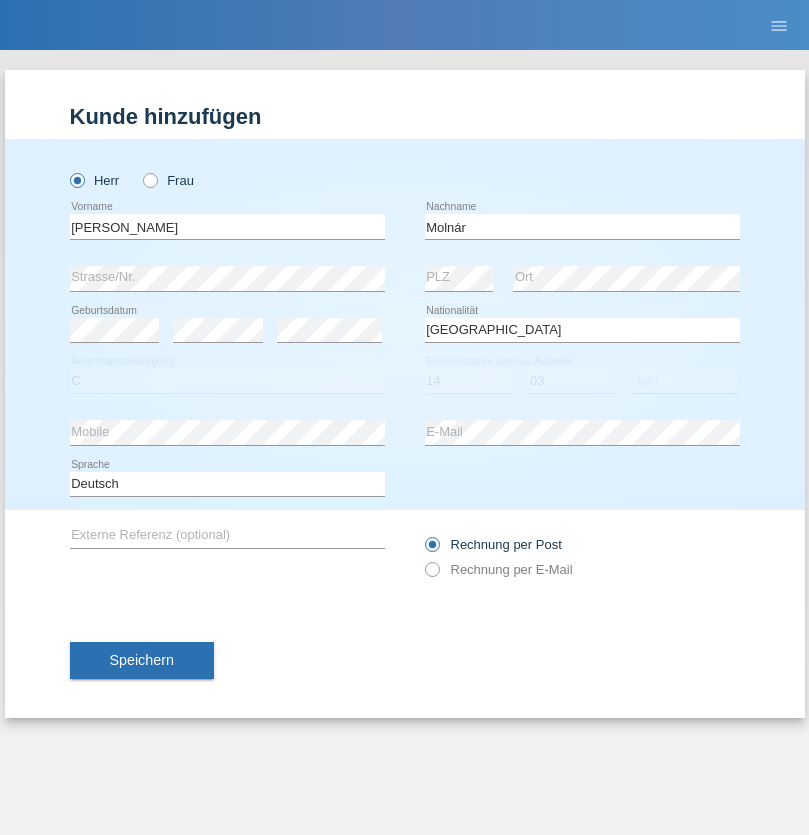 select on "2021" 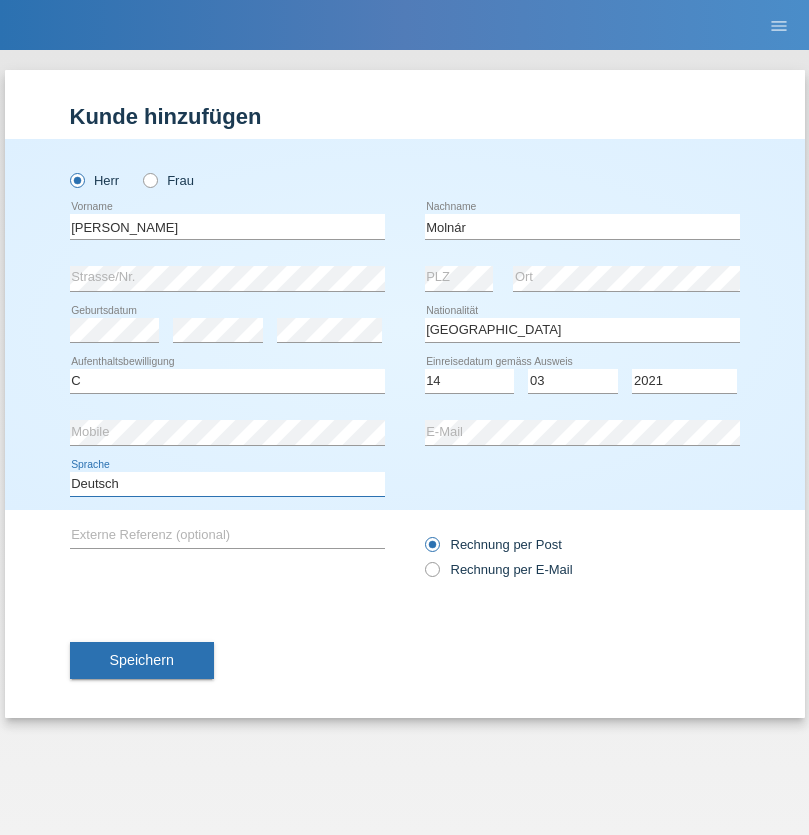 select on "en" 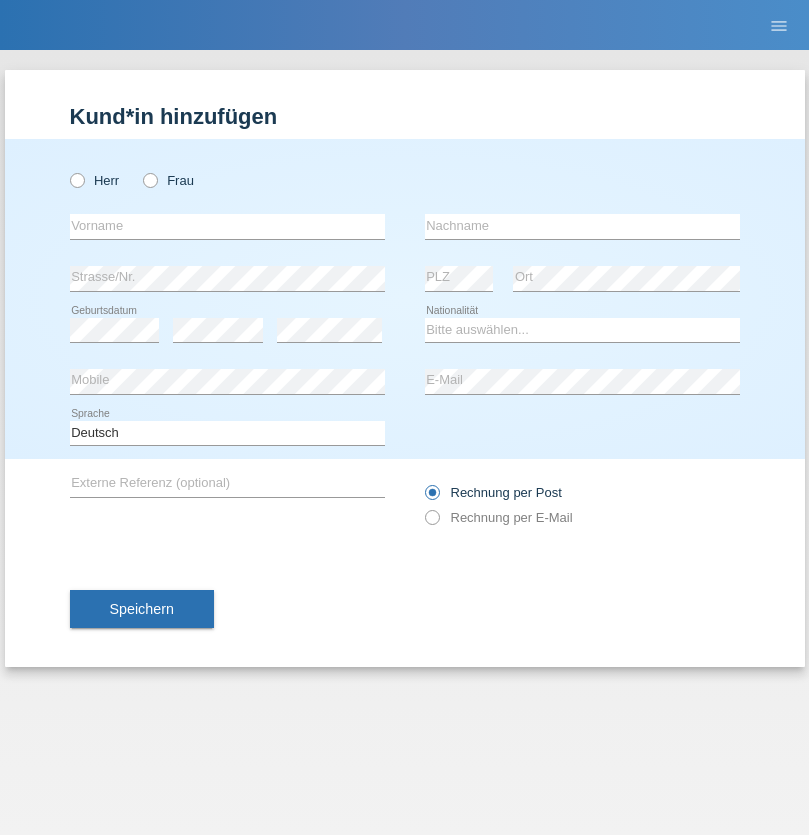 scroll, scrollTop: 0, scrollLeft: 0, axis: both 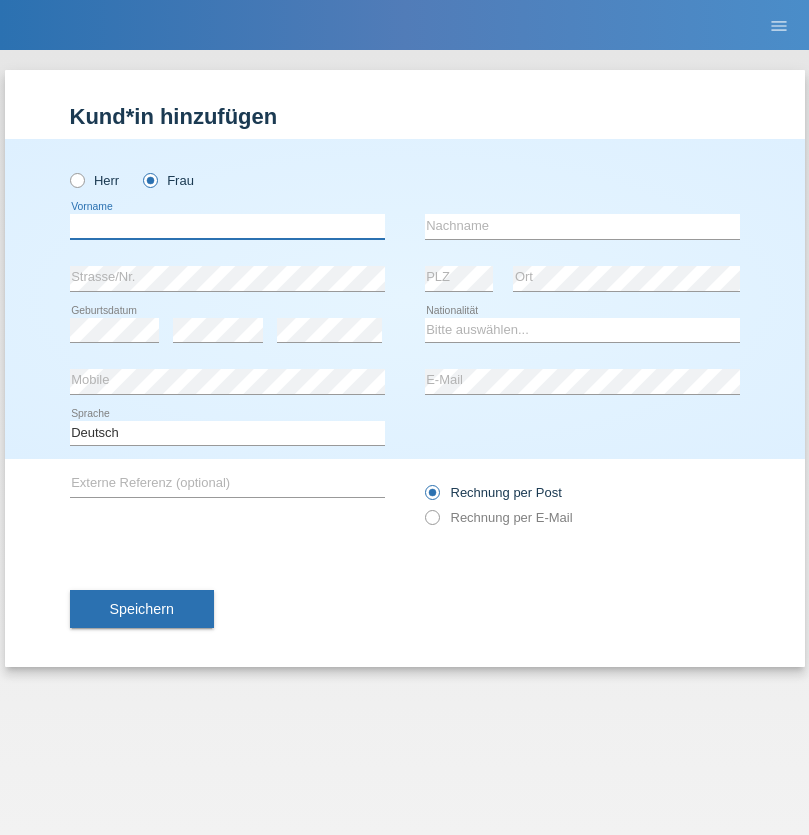 click at bounding box center (227, 226) 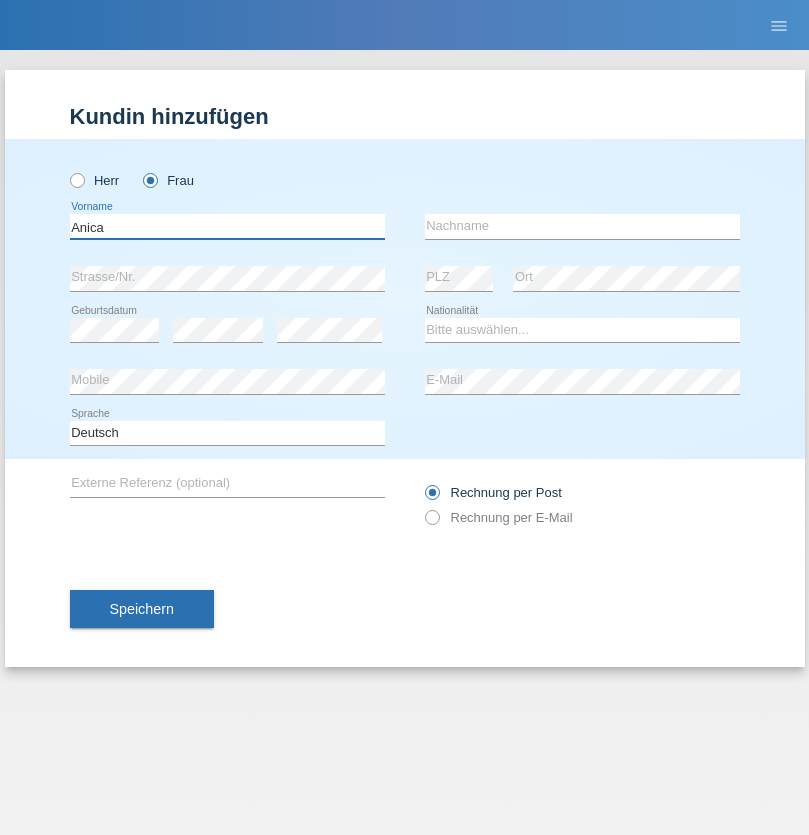 type on "Anica" 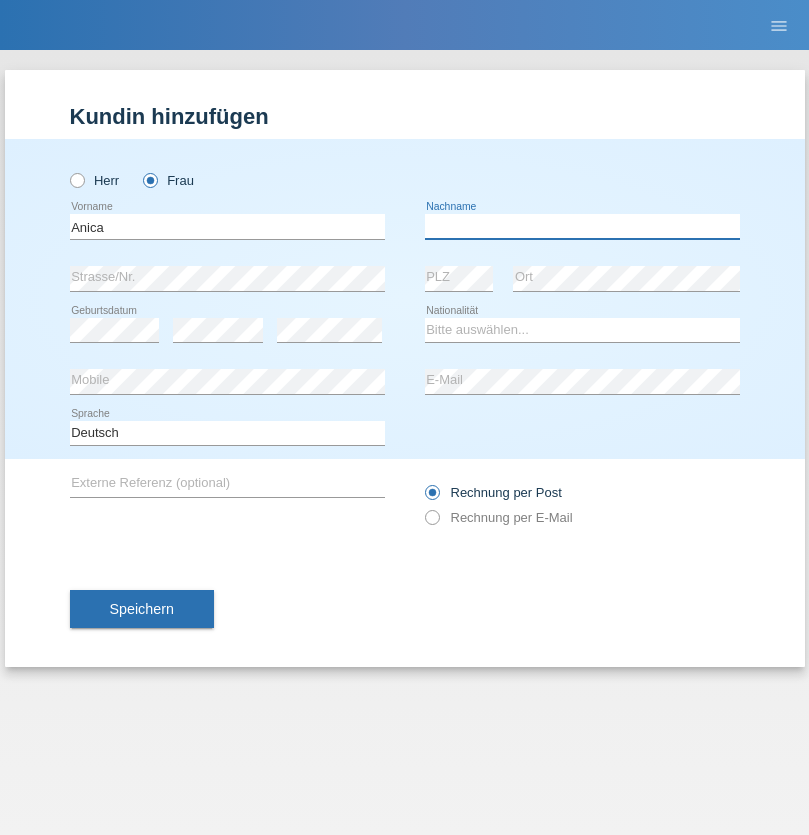 click at bounding box center (582, 226) 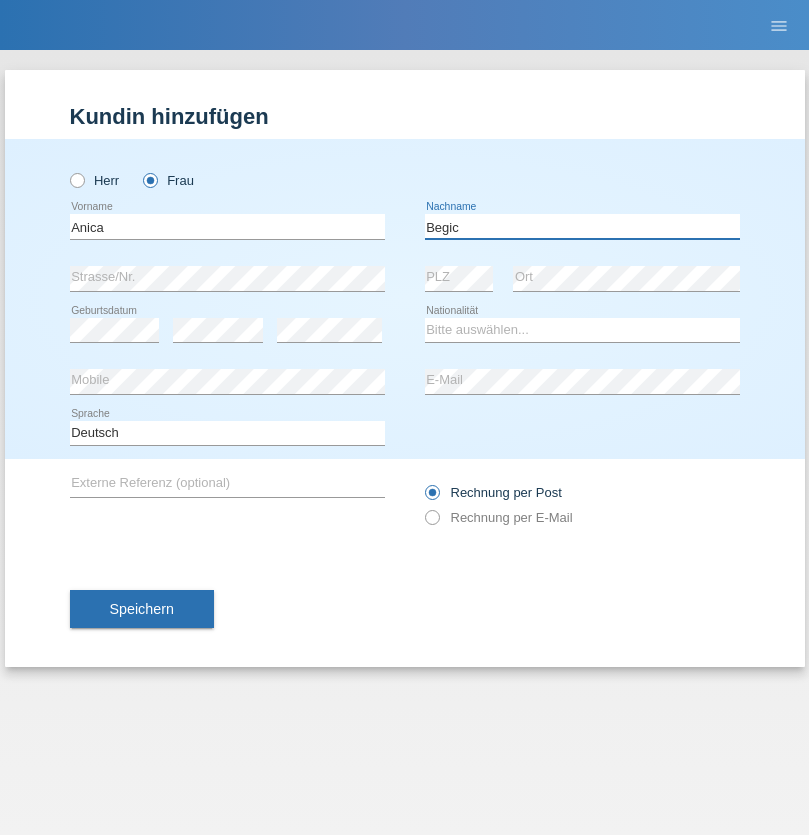 type on "Begic" 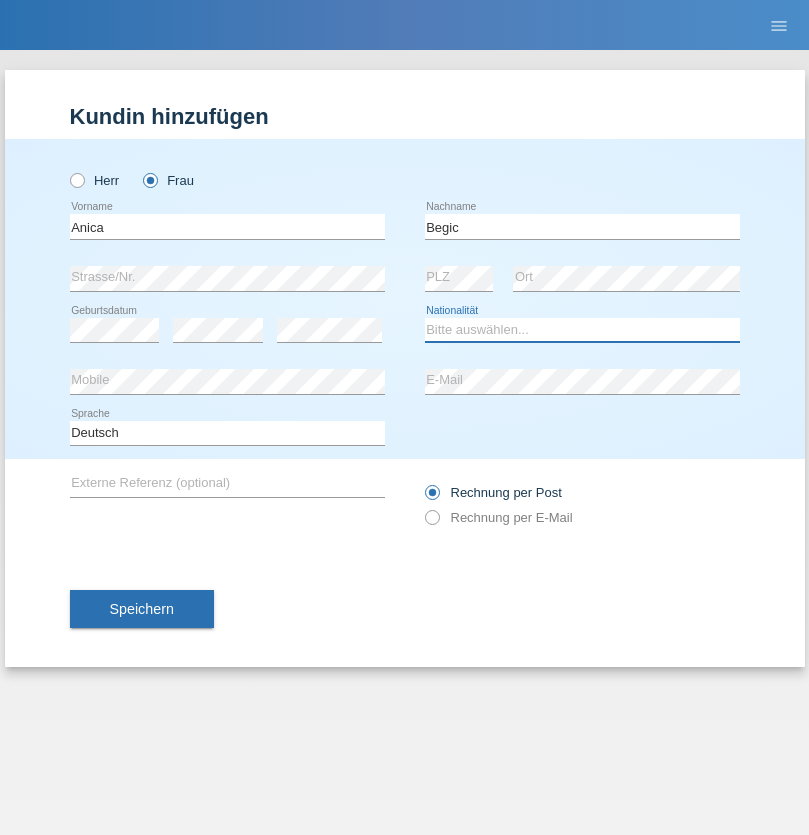select on "CH" 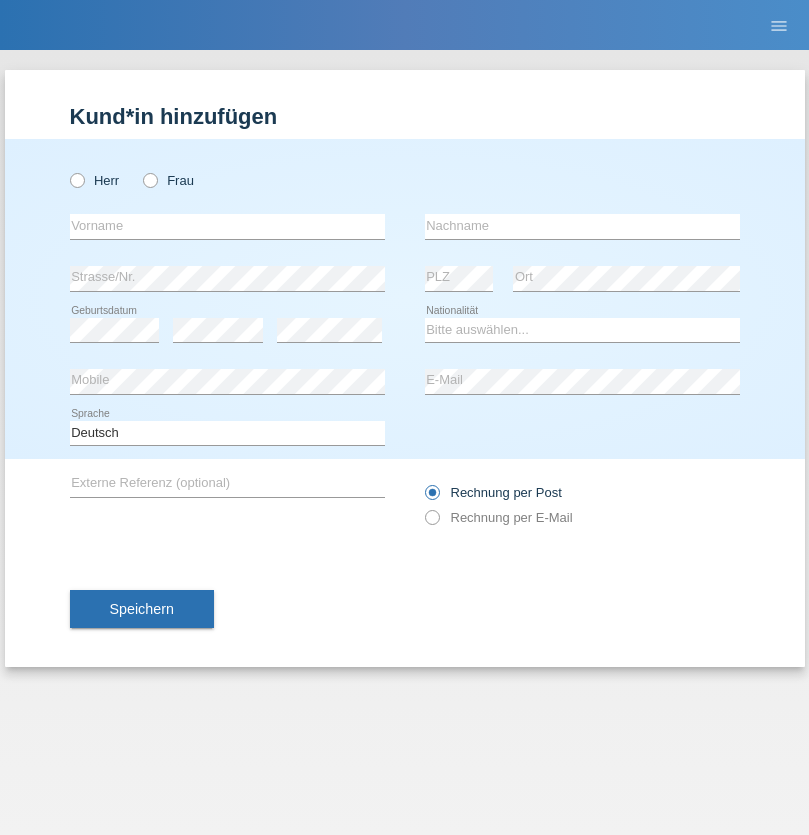 scroll, scrollTop: 0, scrollLeft: 0, axis: both 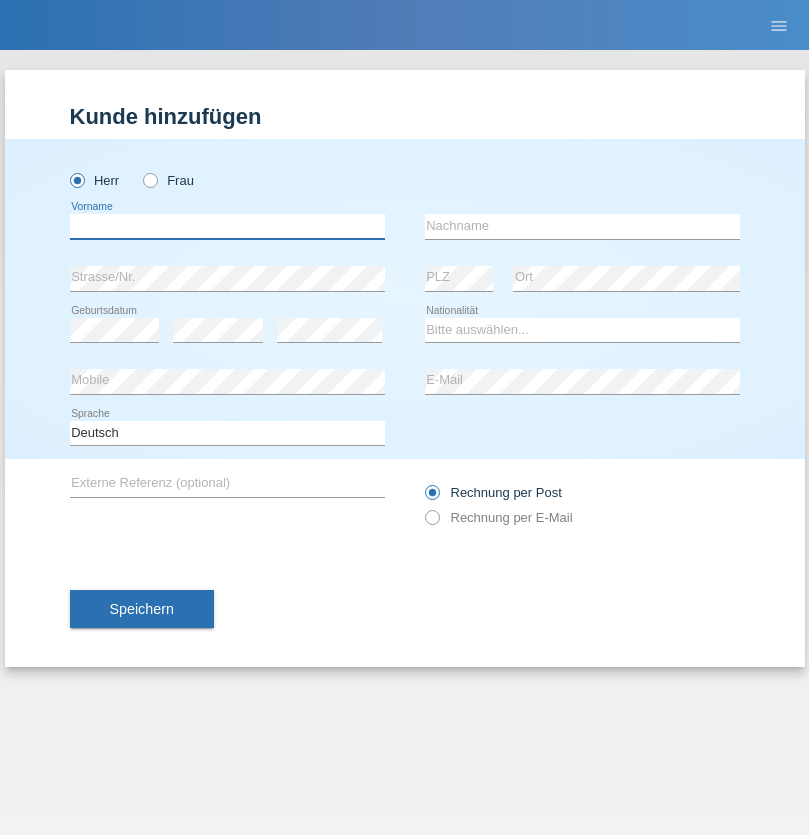click at bounding box center [227, 226] 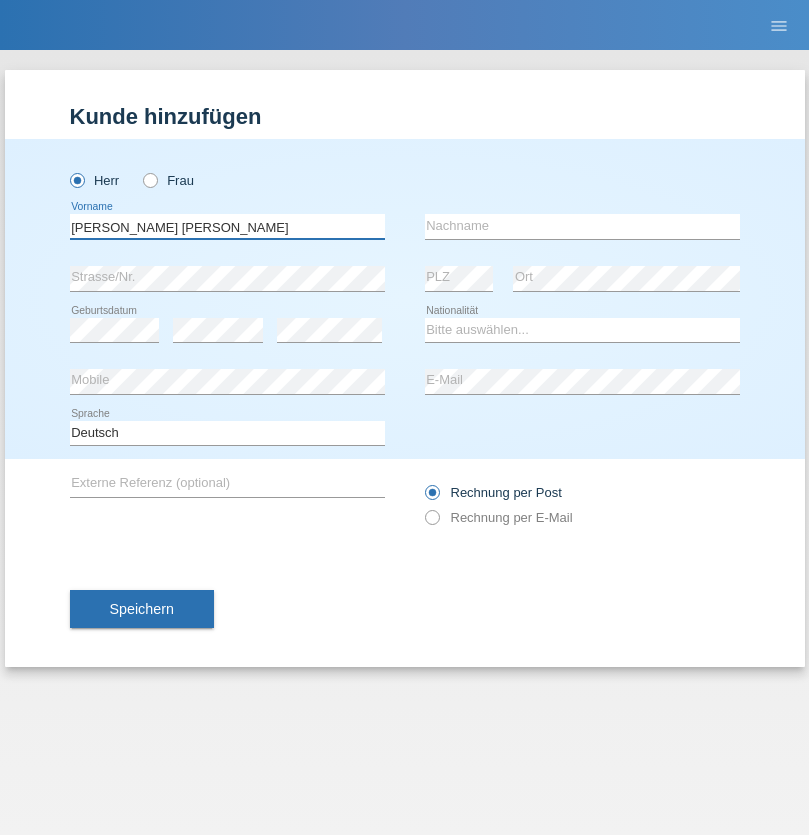 type on "[PERSON_NAME] [PERSON_NAME]" 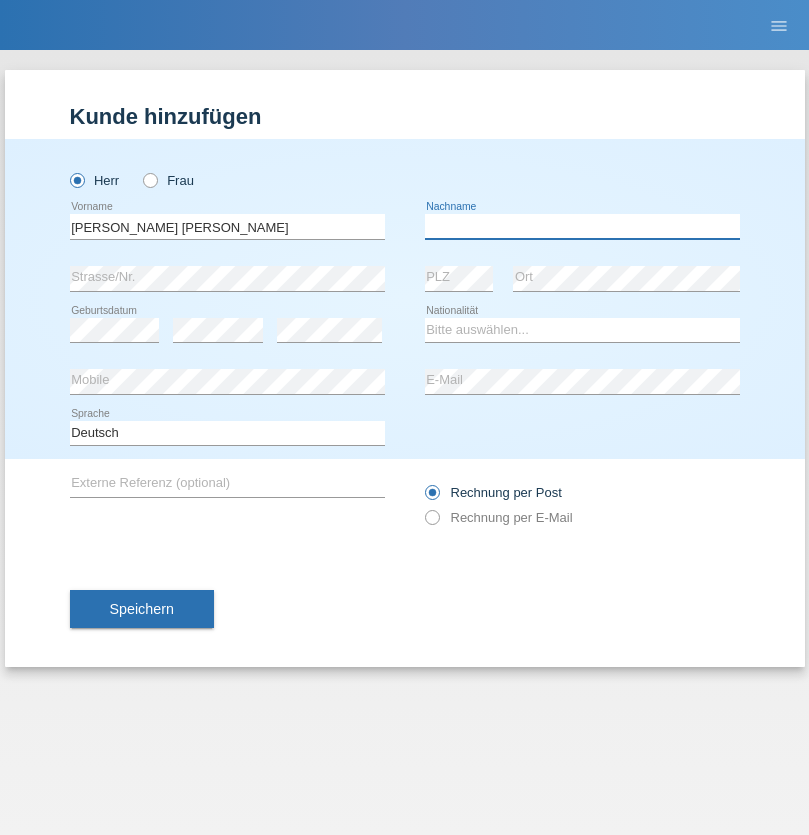 click at bounding box center (582, 226) 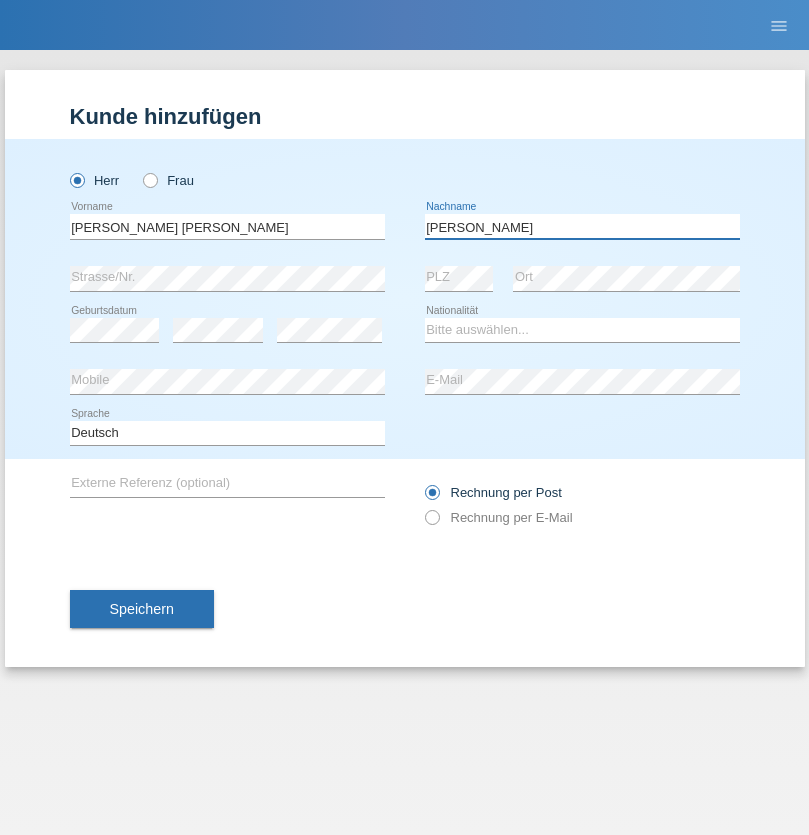 type on "Luis jose" 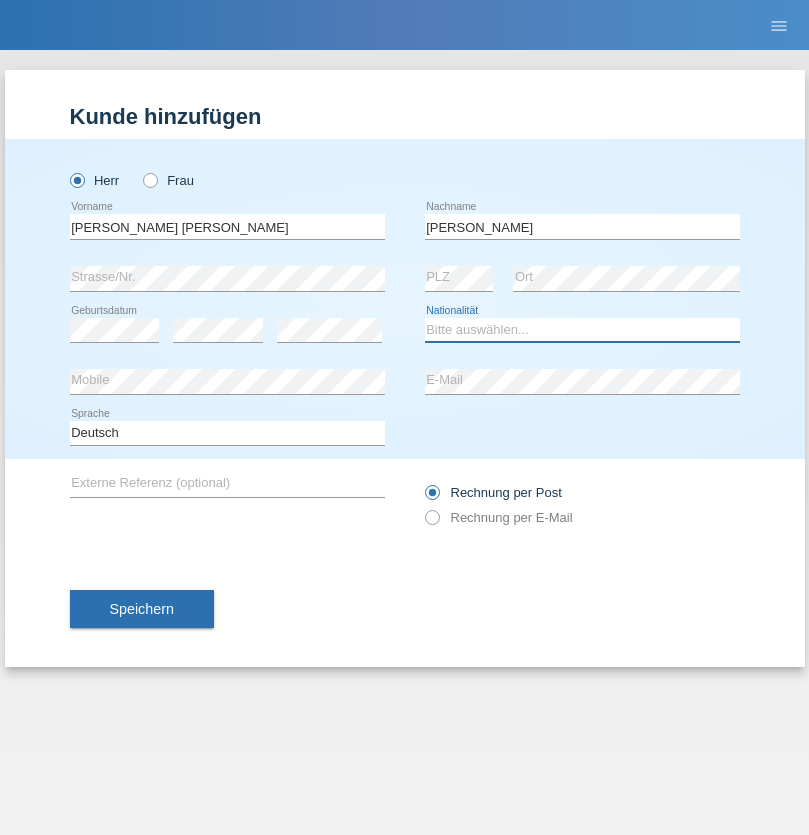 select on "CH" 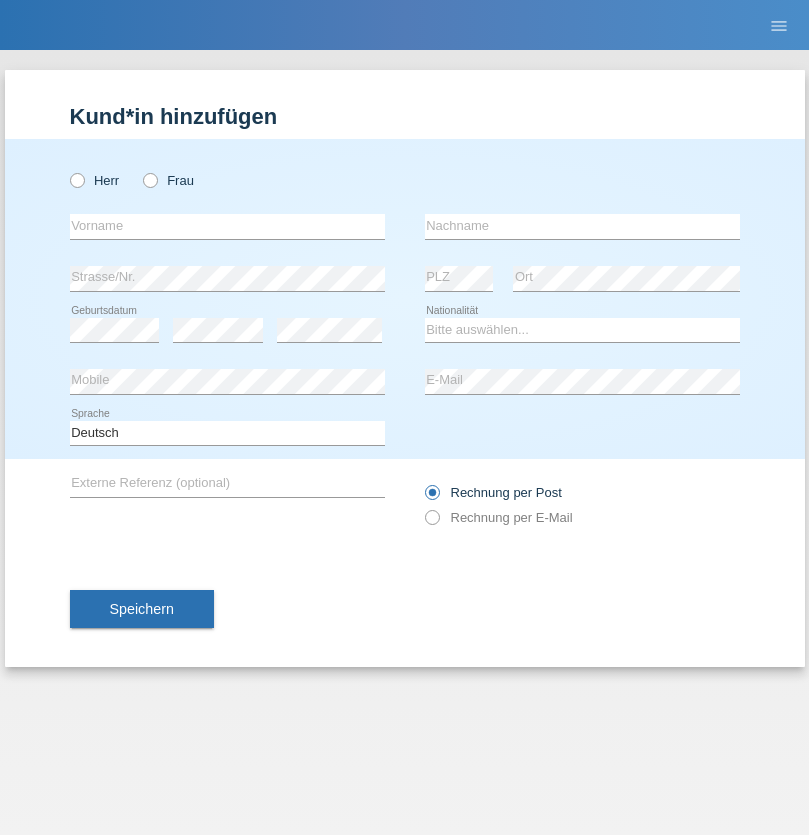 scroll, scrollTop: 0, scrollLeft: 0, axis: both 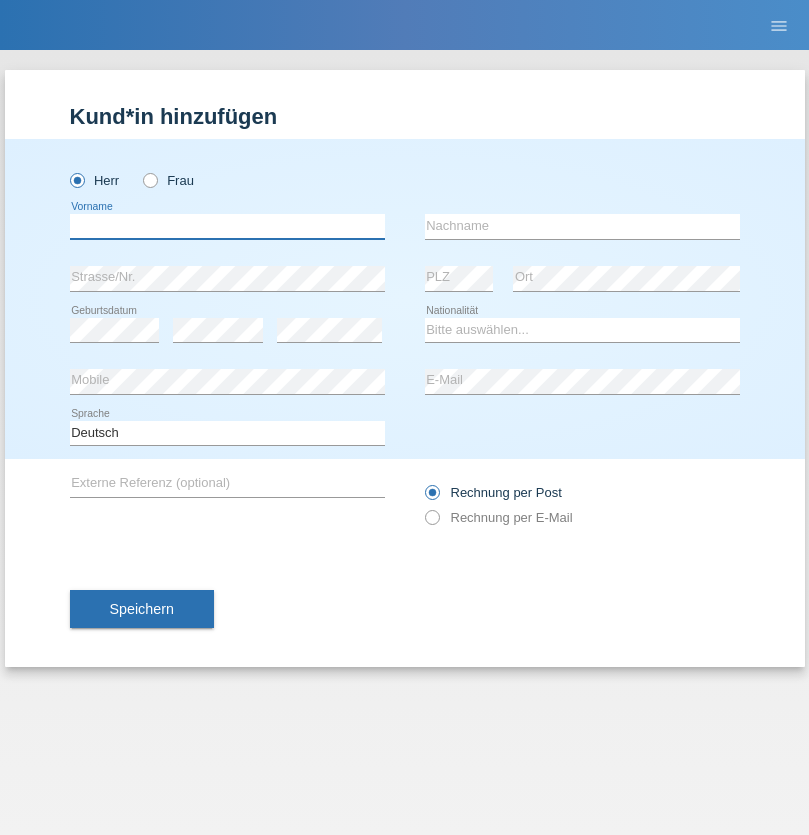 click at bounding box center (227, 226) 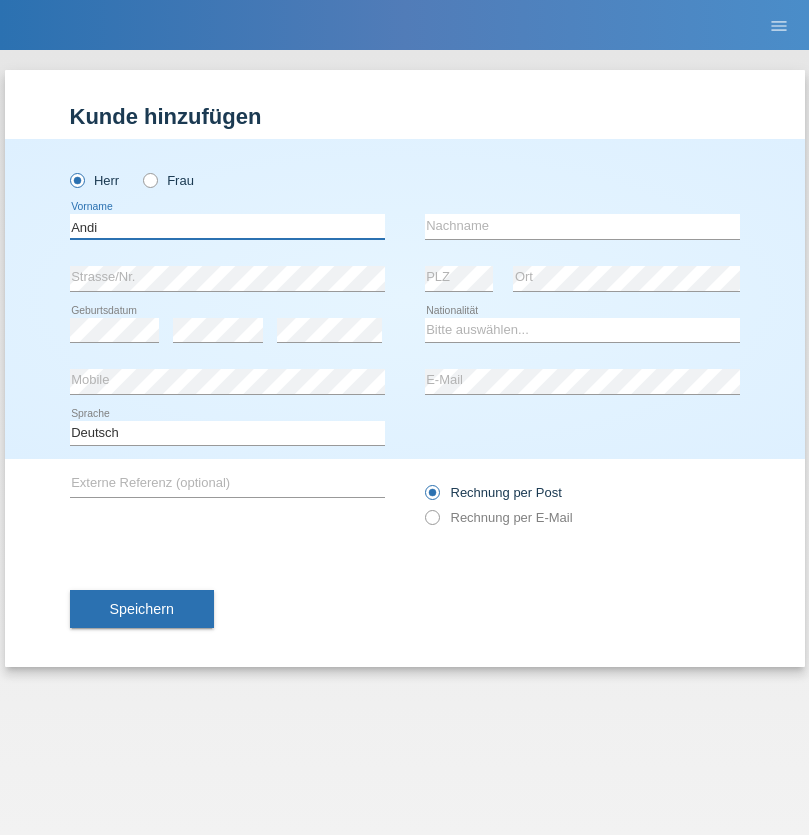 type on "Andi" 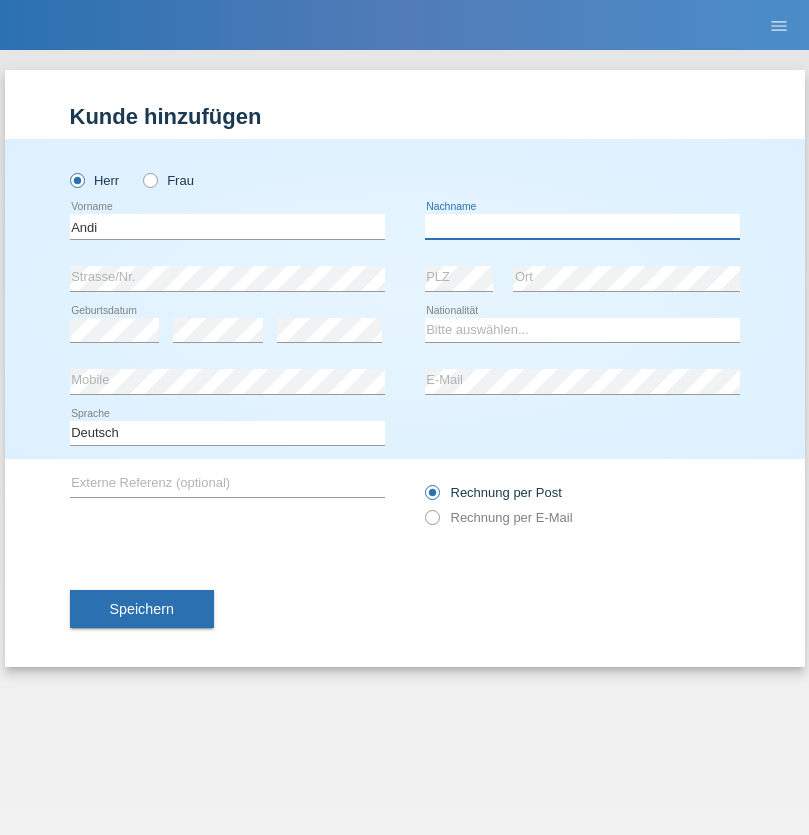 click at bounding box center [582, 226] 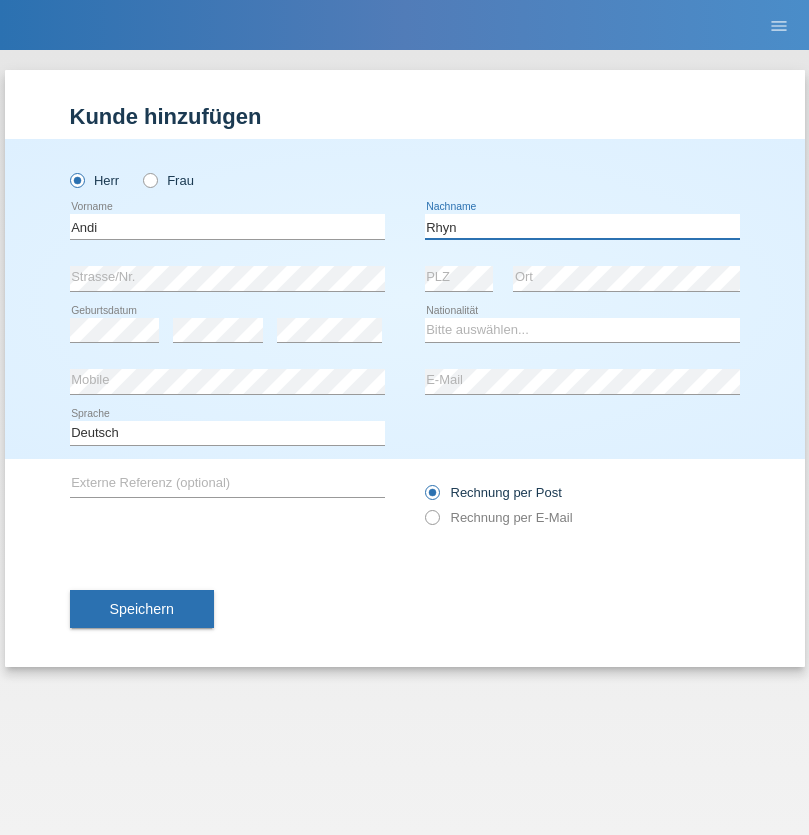 type on "Rhyn" 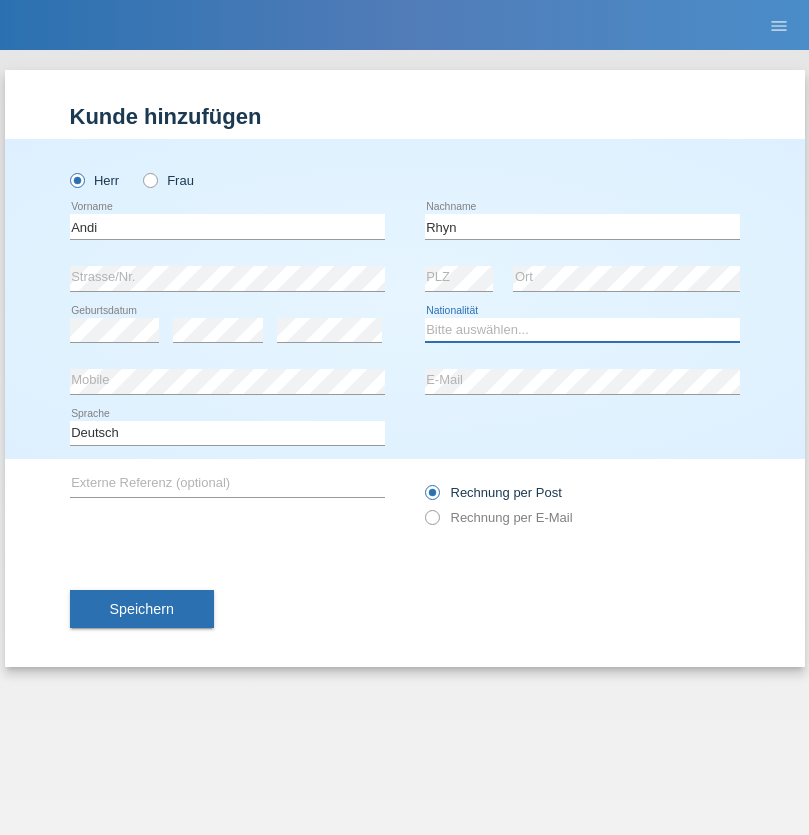 select on "CH" 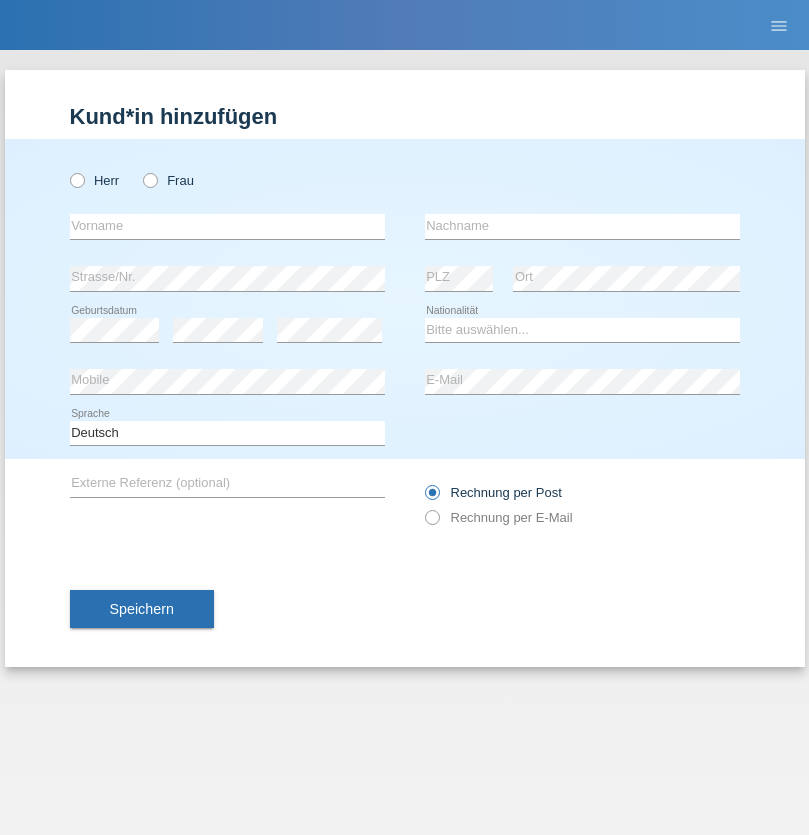 scroll, scrollTop: 0, scrollLeft: 0, axis: both 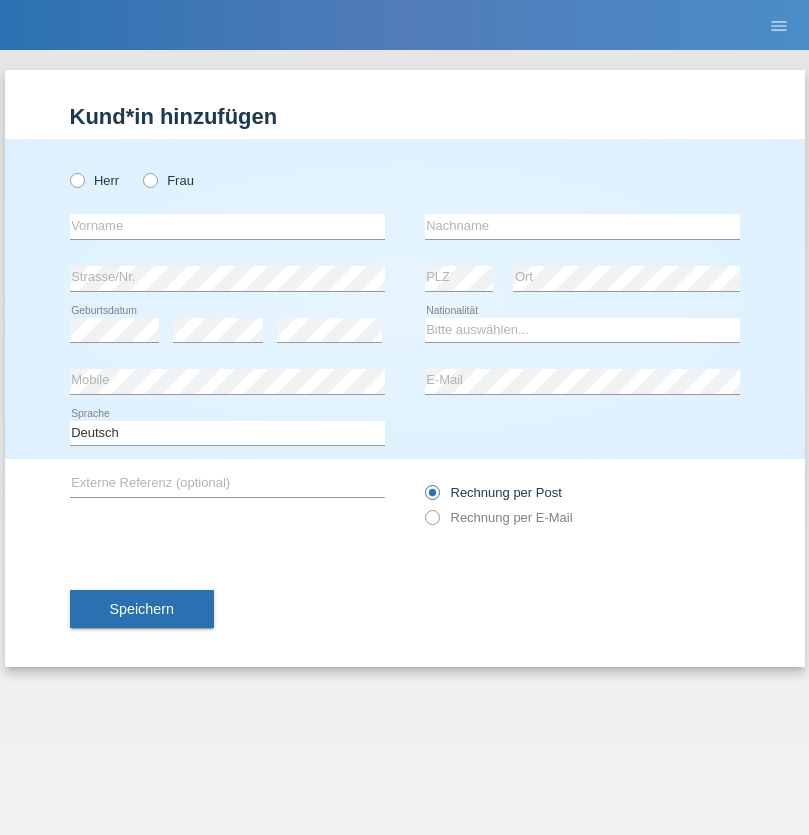 radio on "true" 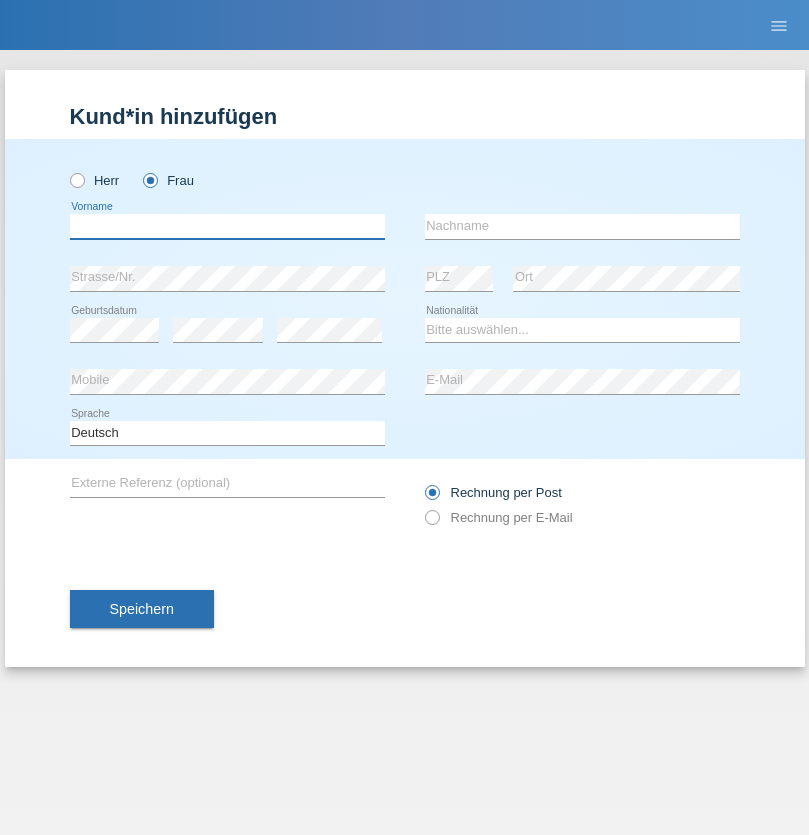 click at bounding box center (227, 226) 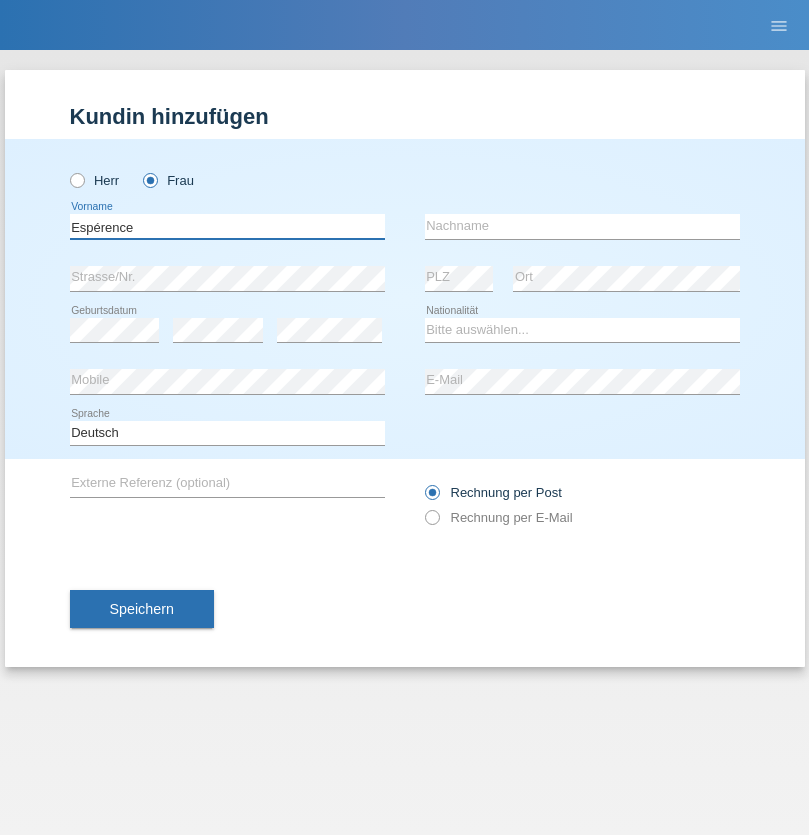 type on "Espérence" 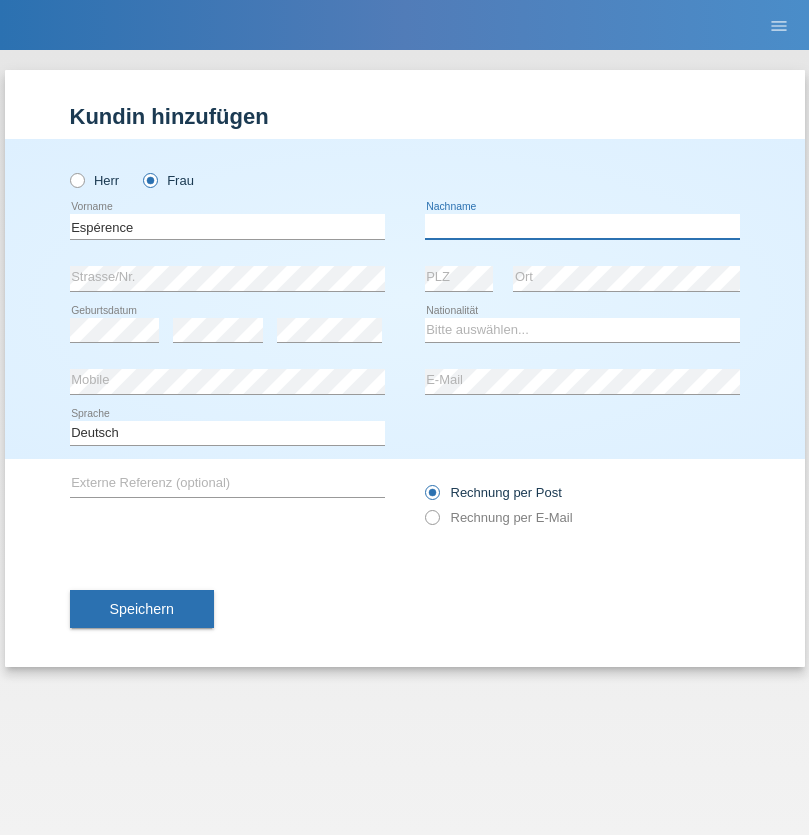 click at bounding box center (582, 226) 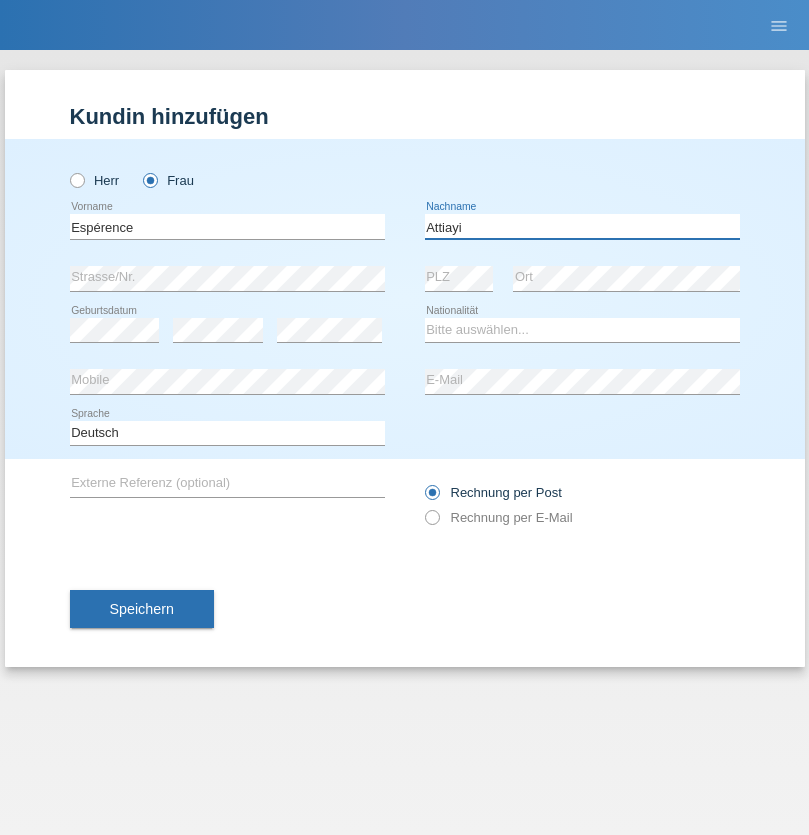 type on "Attiayi" 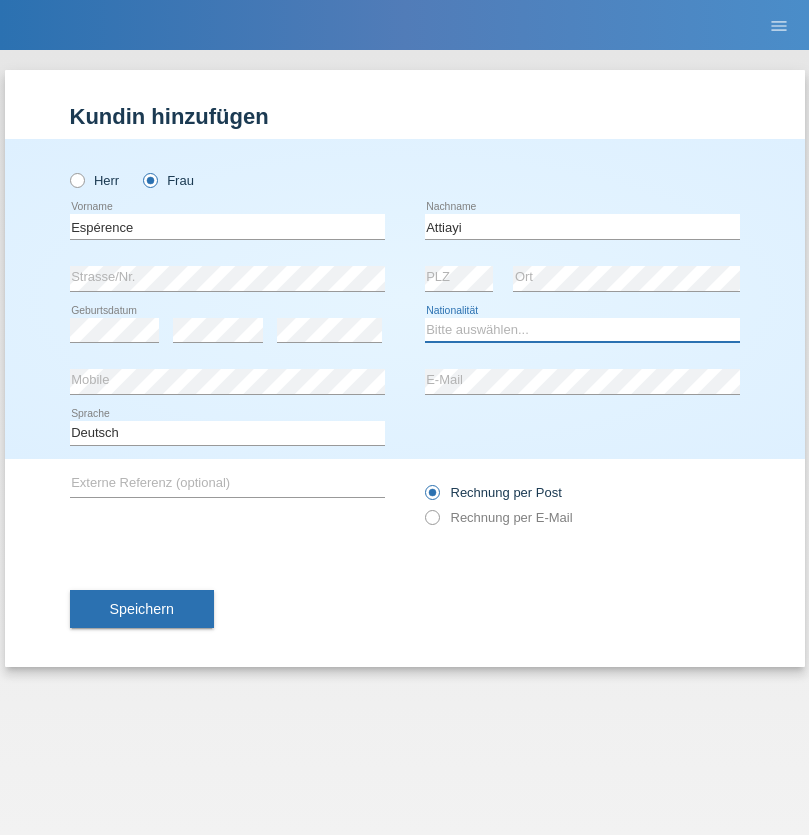 select on "CH" 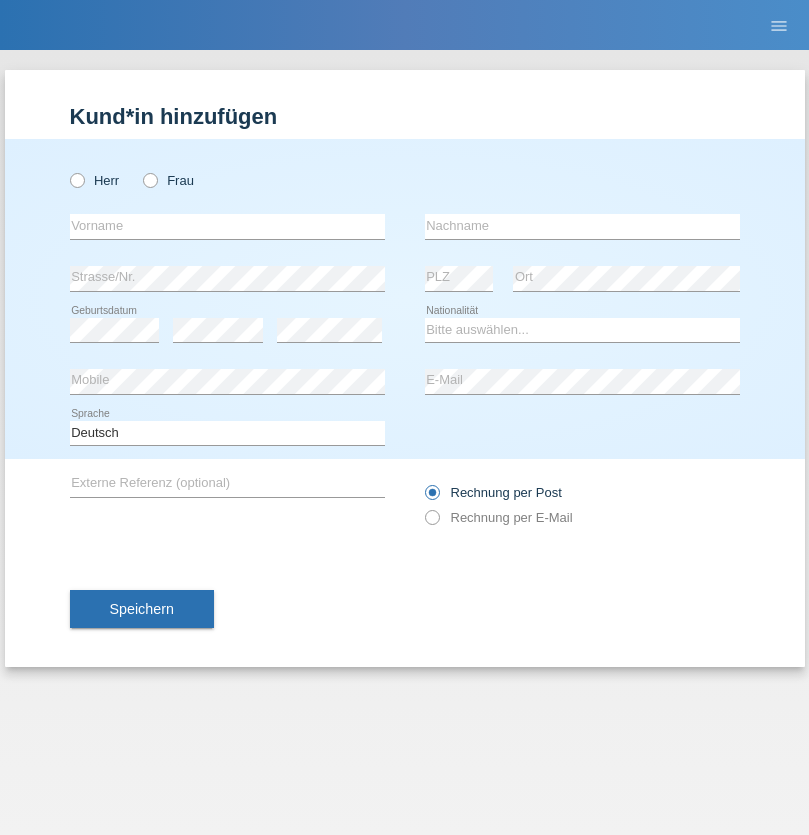 scroll, scrollTop: 0, scrollLeft: 0, axis: both 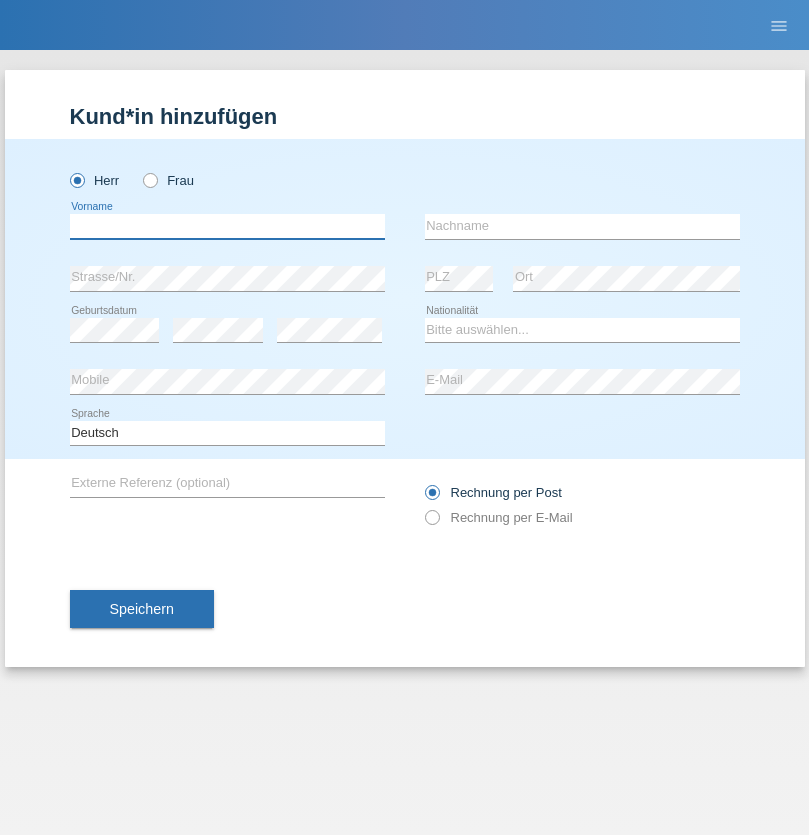click at bounding box center (227, 226) 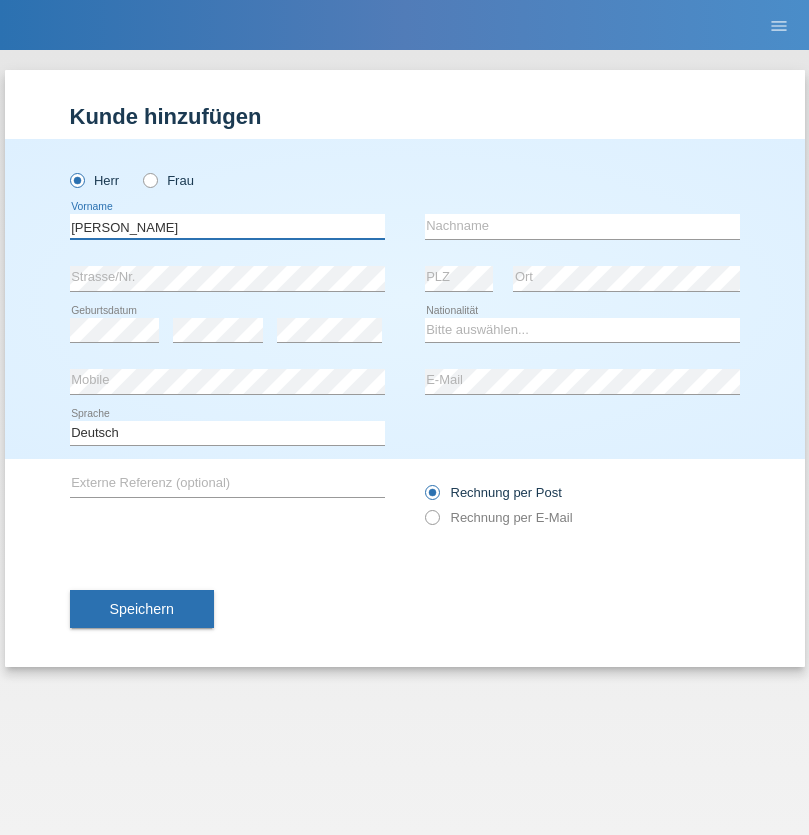 type on "Charles" 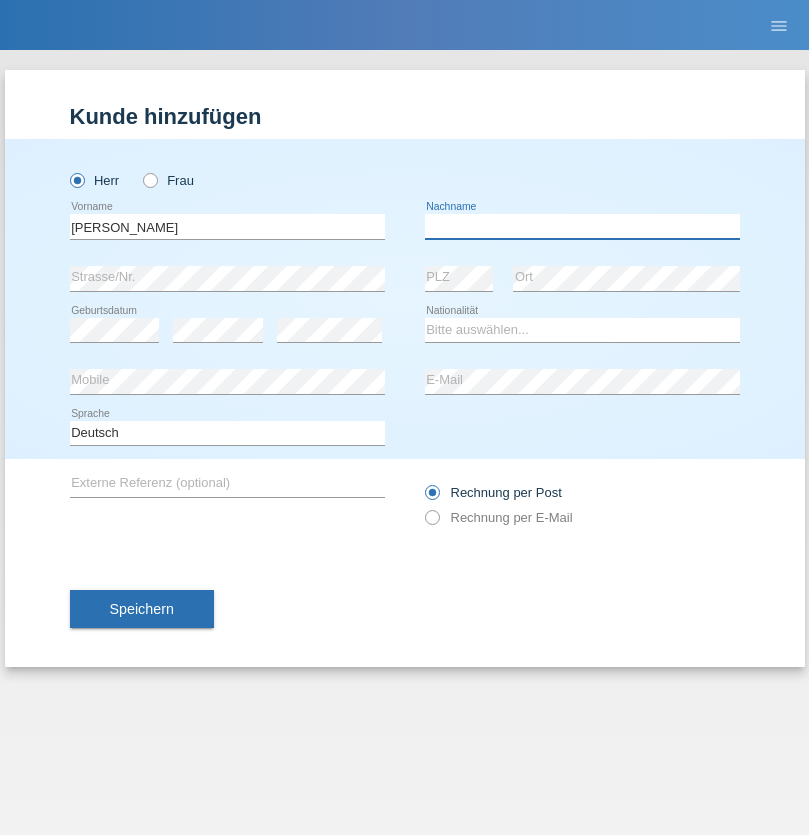 click at bounding box center [582, 226] 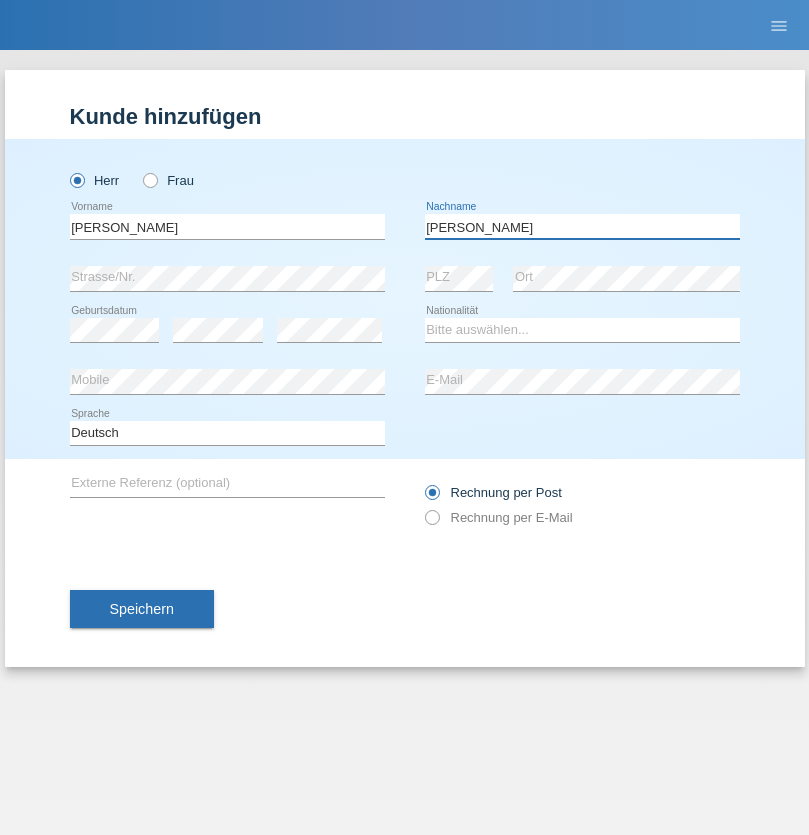 type on "Chetelat" 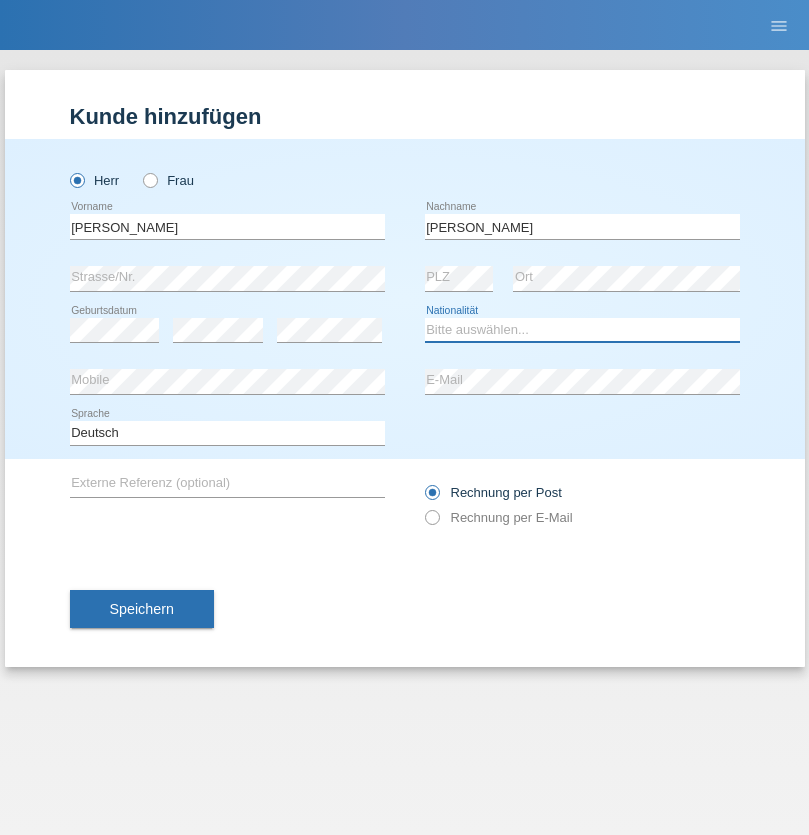 select on "CH" 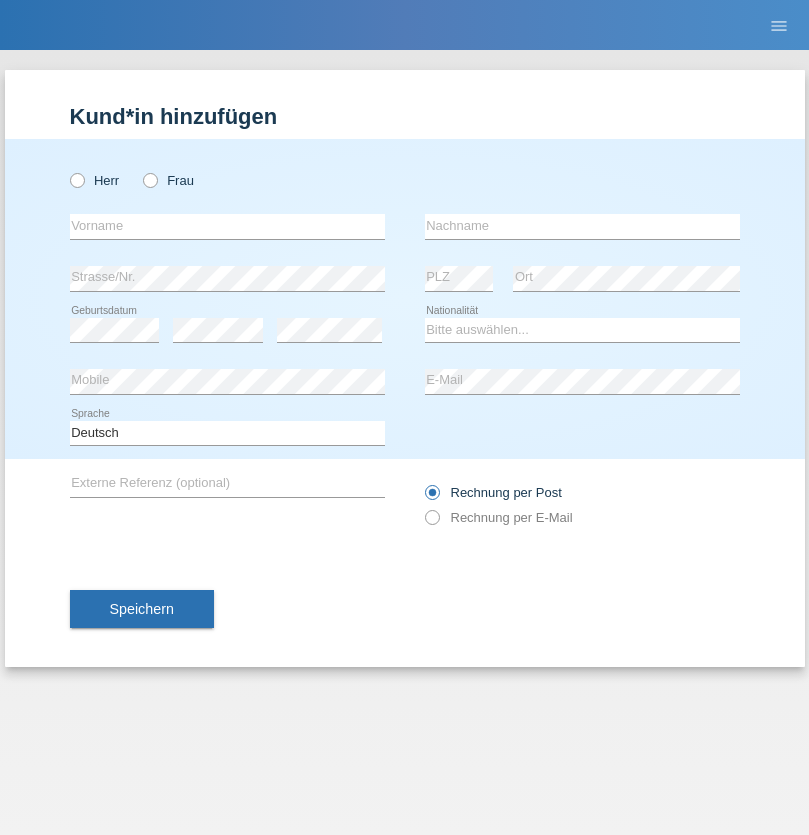 scroll, scrollTop: 0, scrollLeft: 0, axis: both 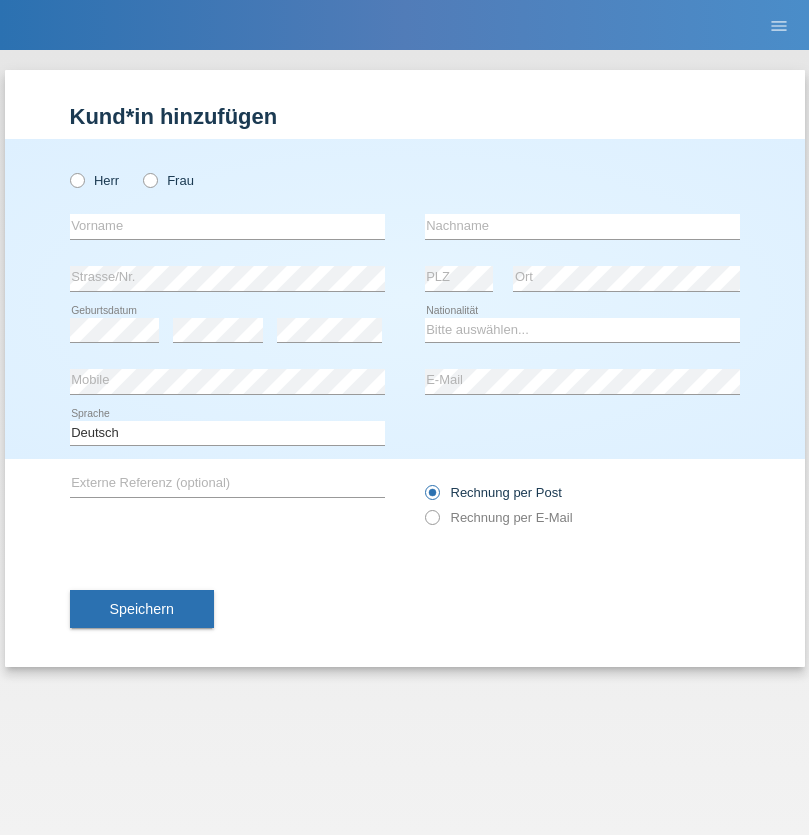 radio on "true" 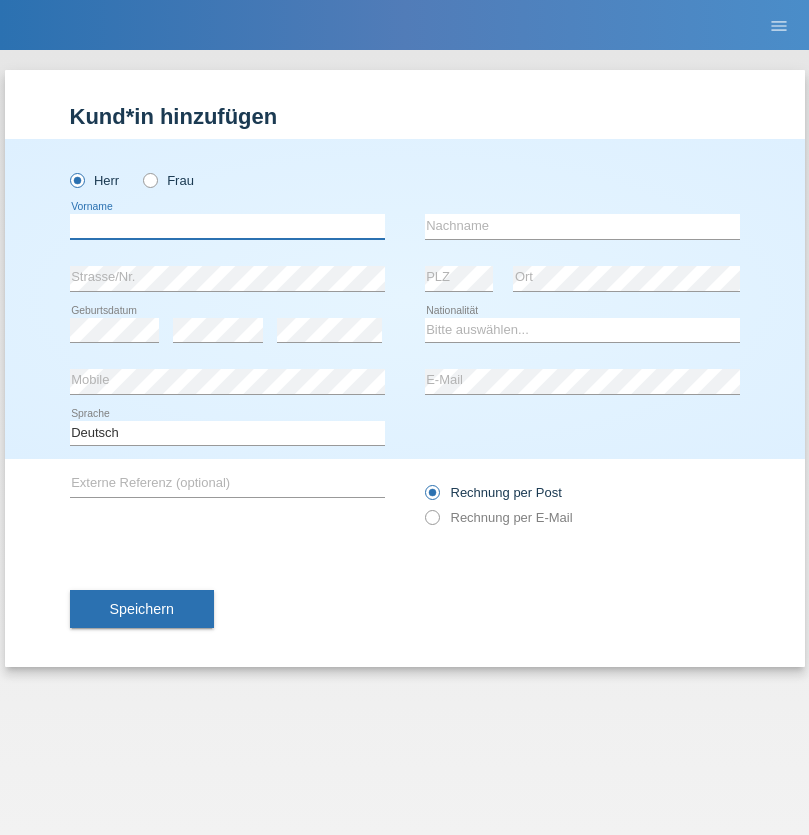 click at bounding box center [227, 226] 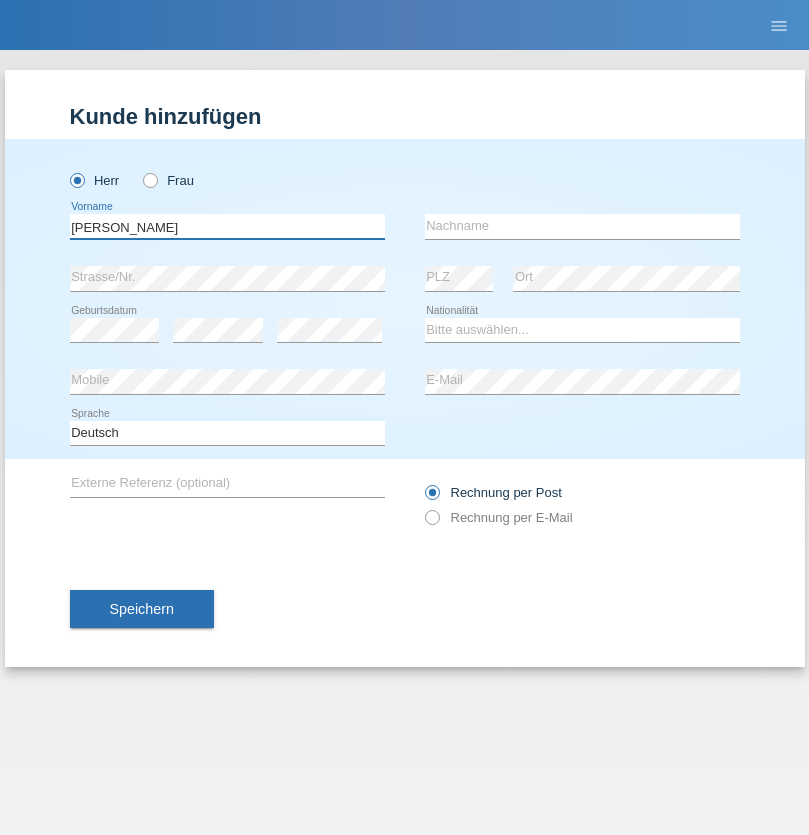 type on "[PERSON_NAME]" 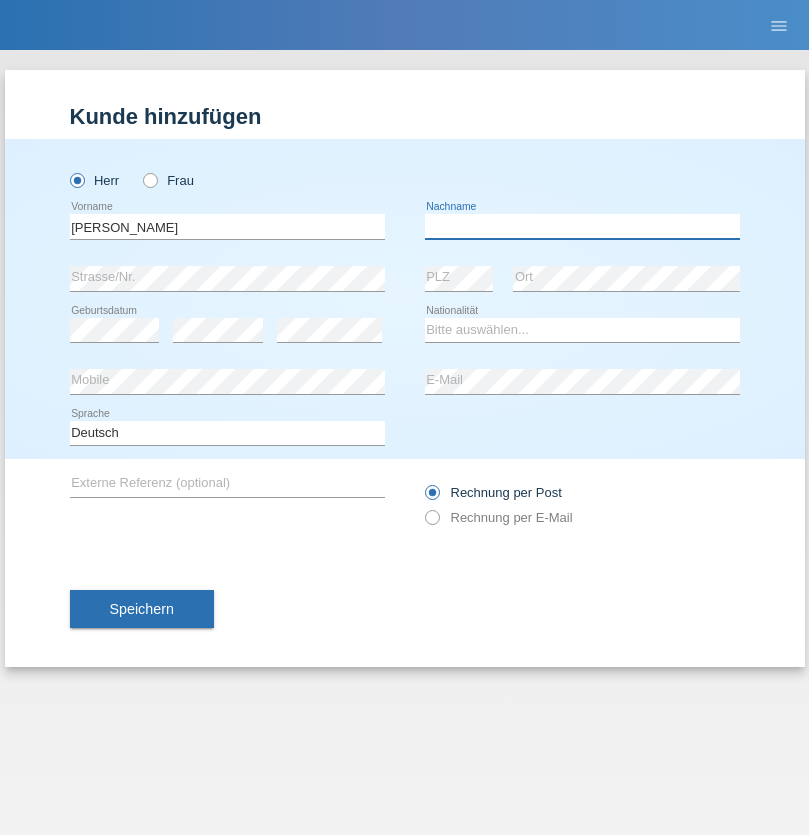 click at bounding box center (582, 226) 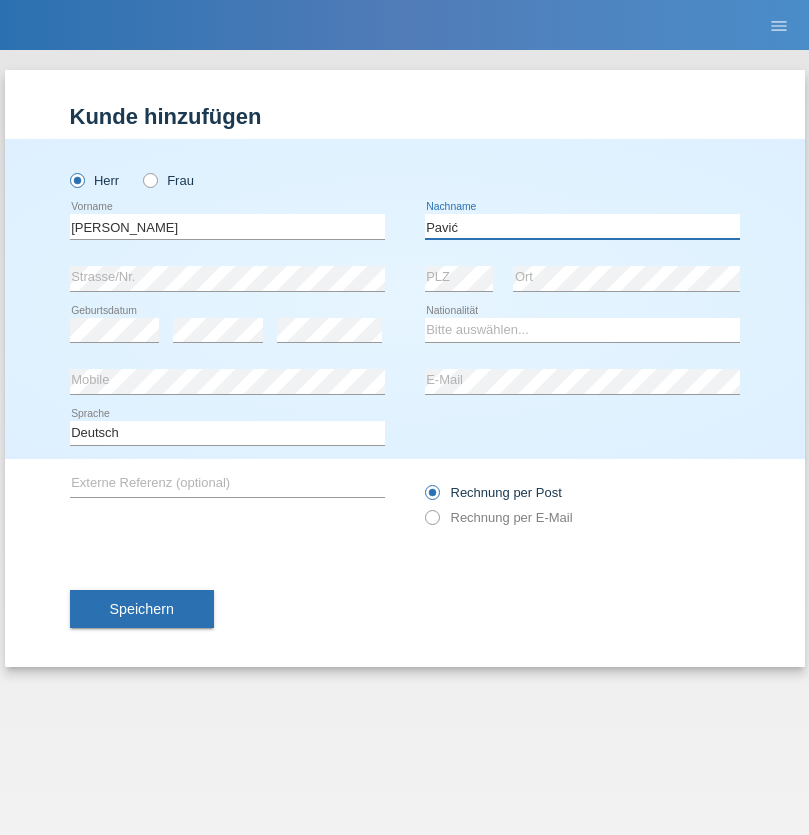 type on "Pavić" 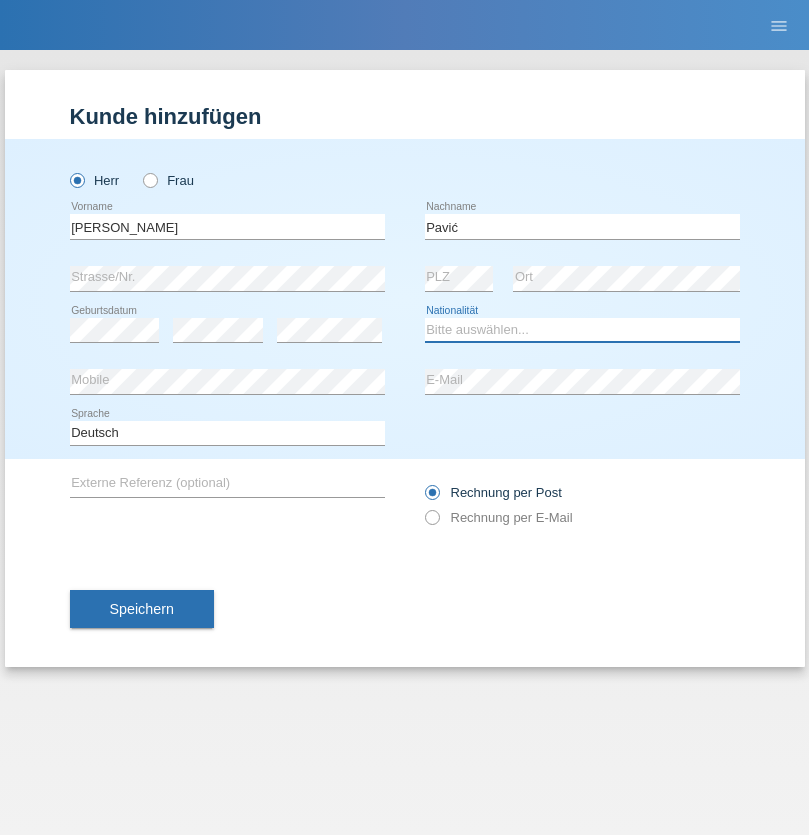 select on "HR" 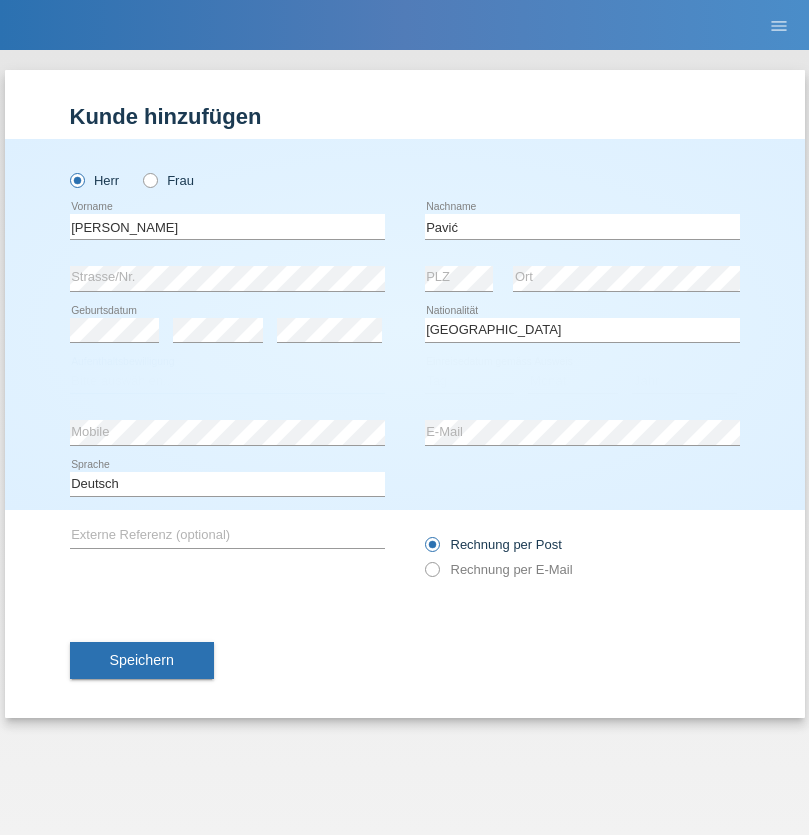 select on "C" 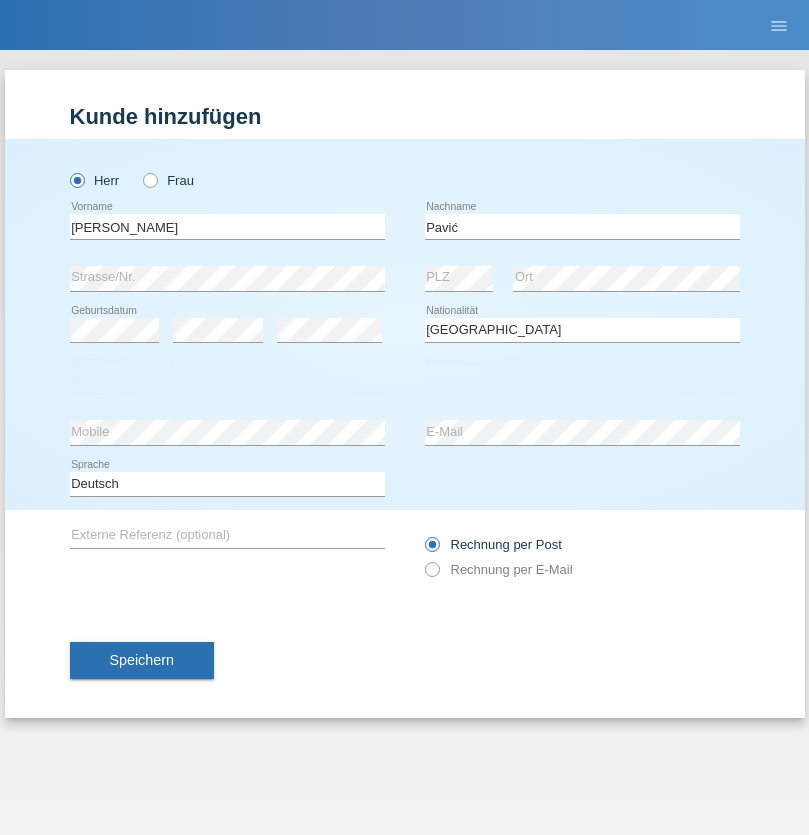 select on "21" 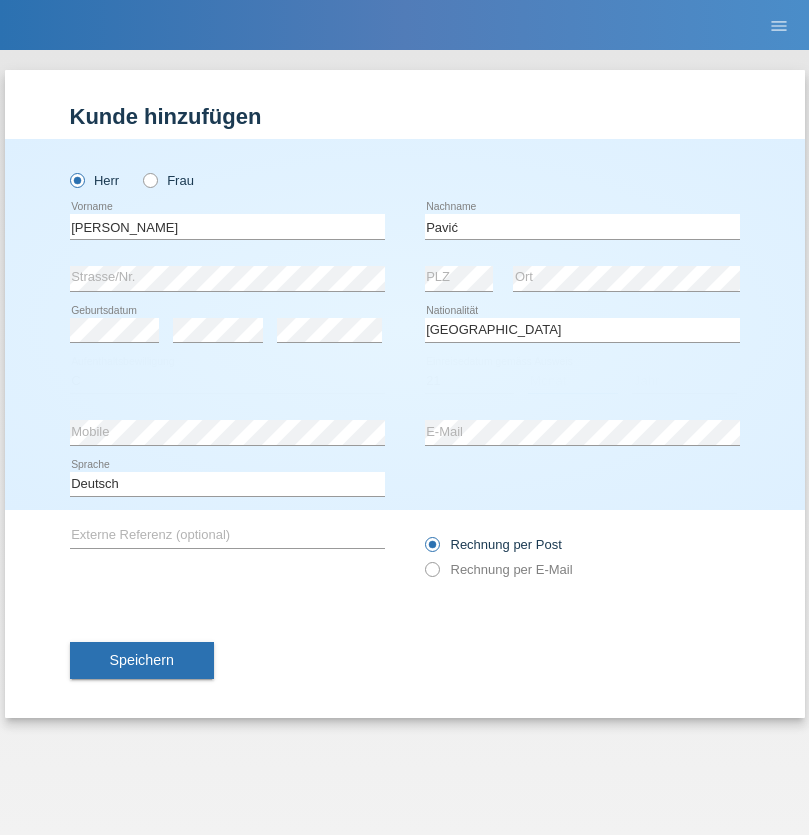 select on "04" 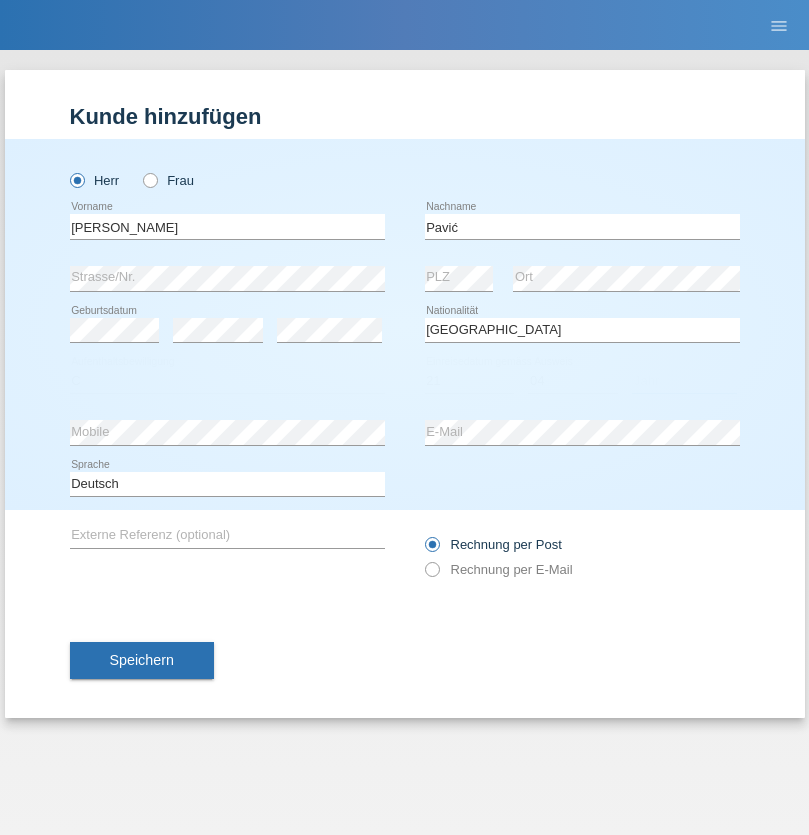 select on "2006" 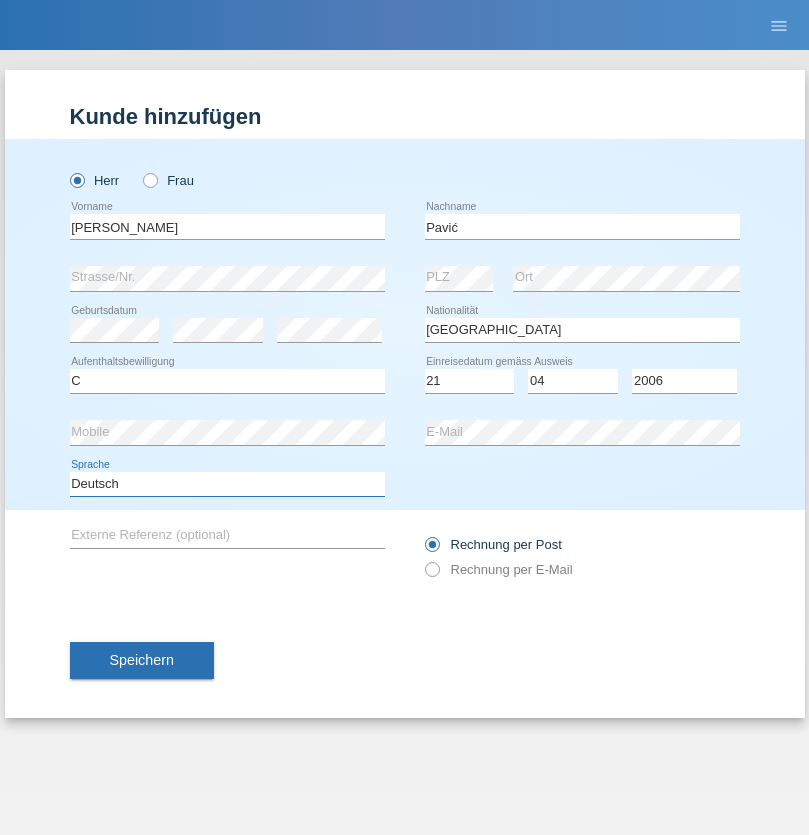 select on "en" 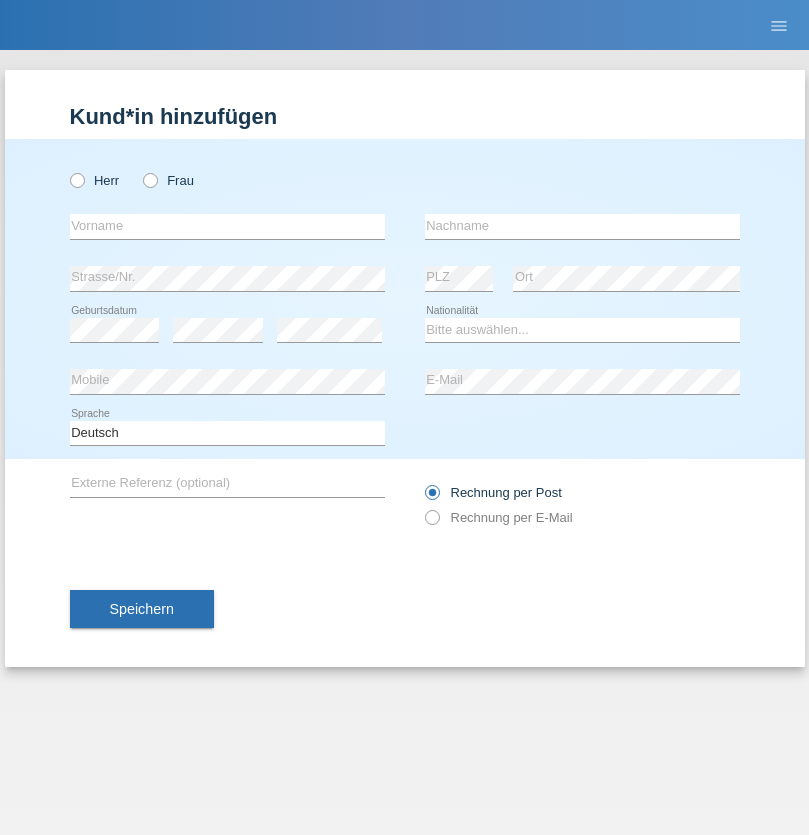 scroll, scrollTop: 0, scrollLeft: 0, axis: both 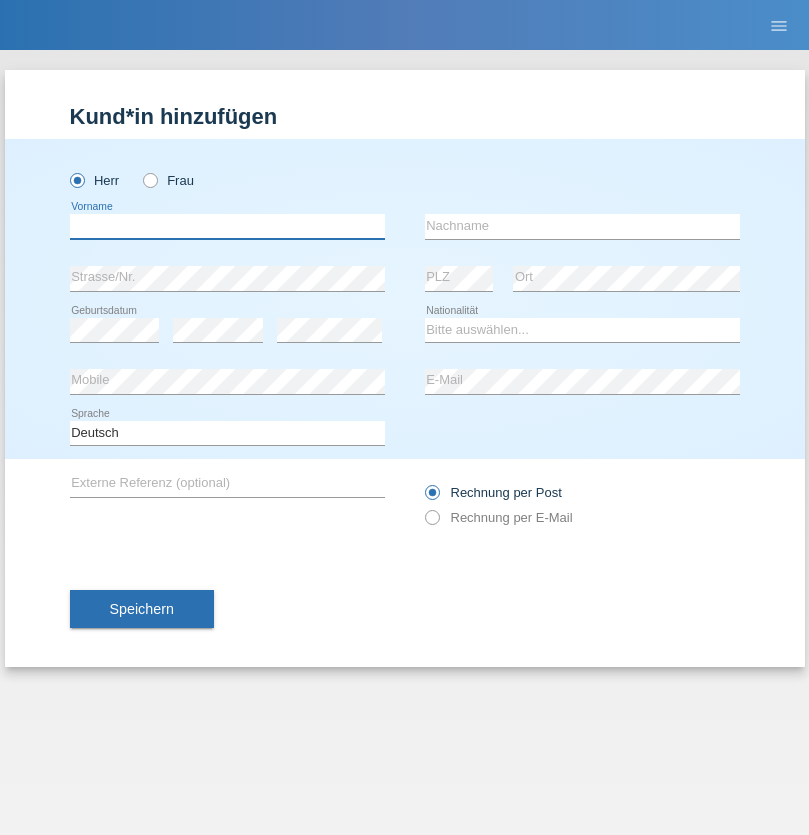 click at bounding box center (227, 226) 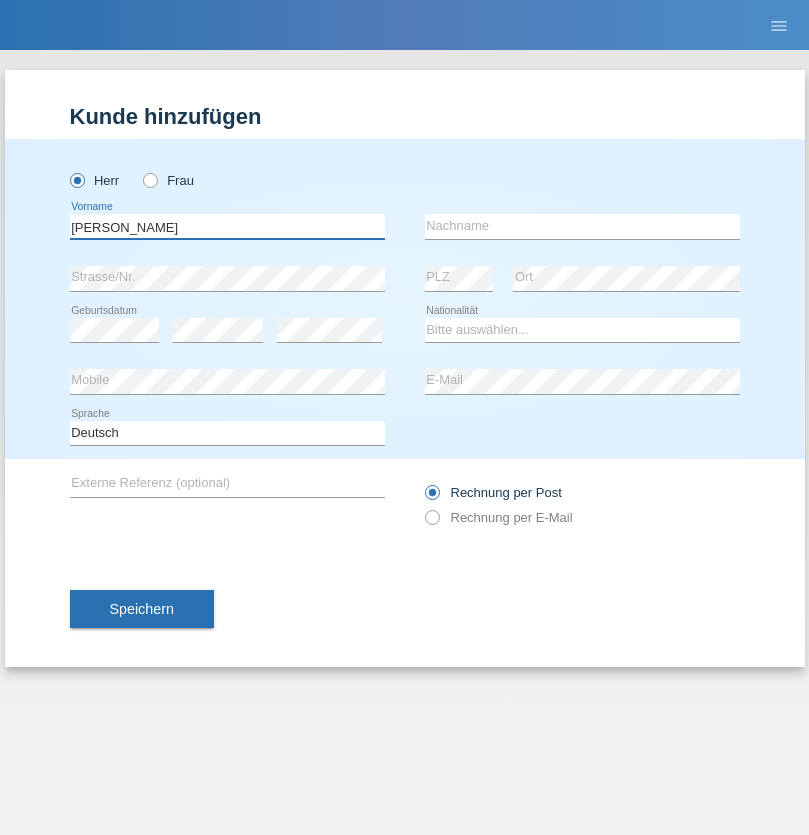 type on "Artur" 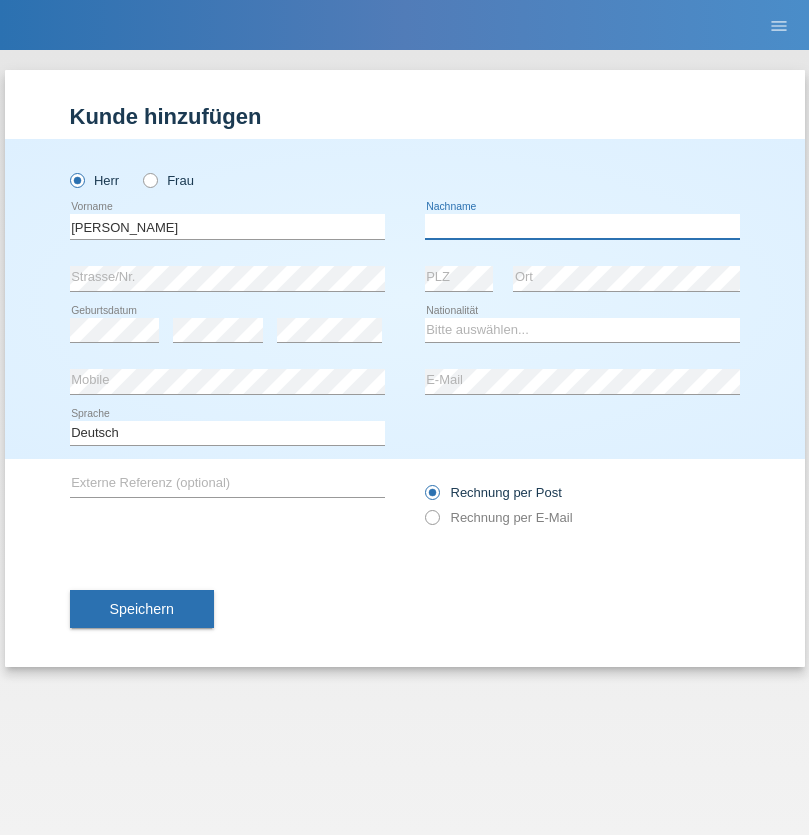 click at bounding box center [582, 226] 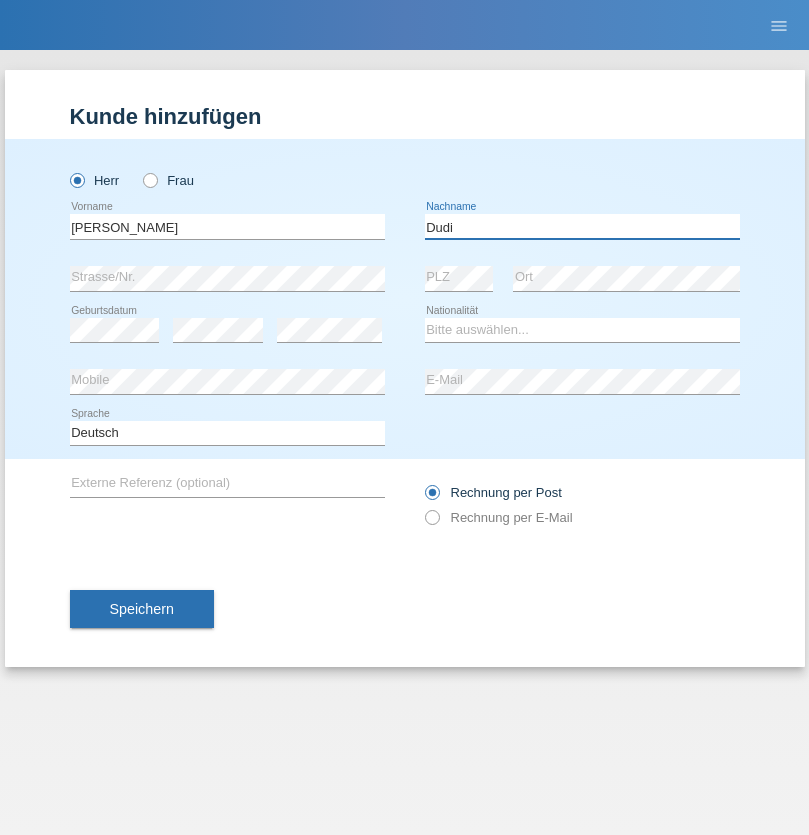 type on "Dudi" 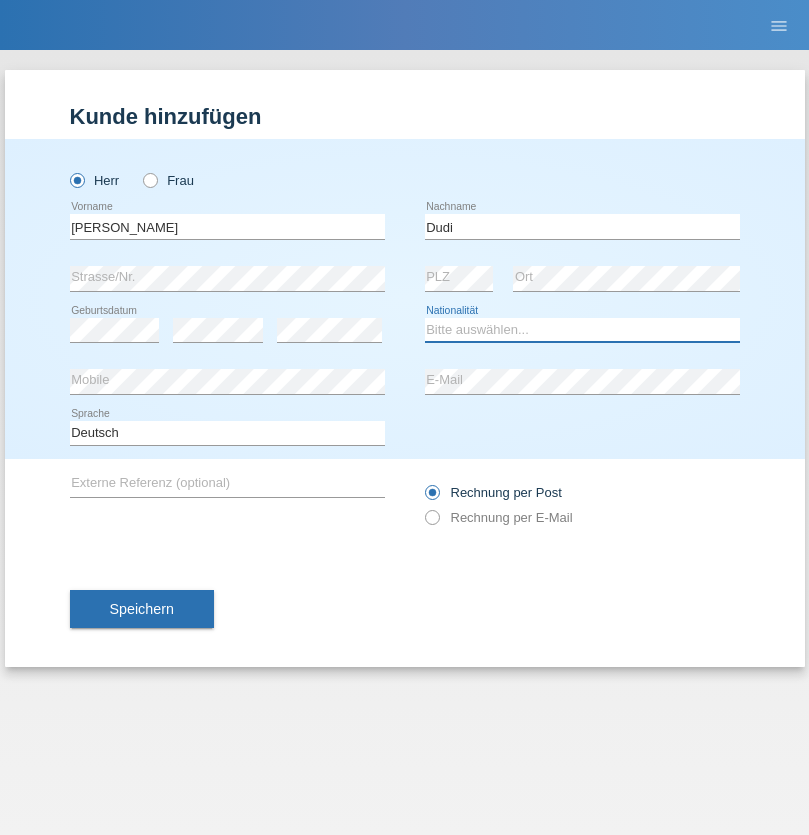 select on "SK" 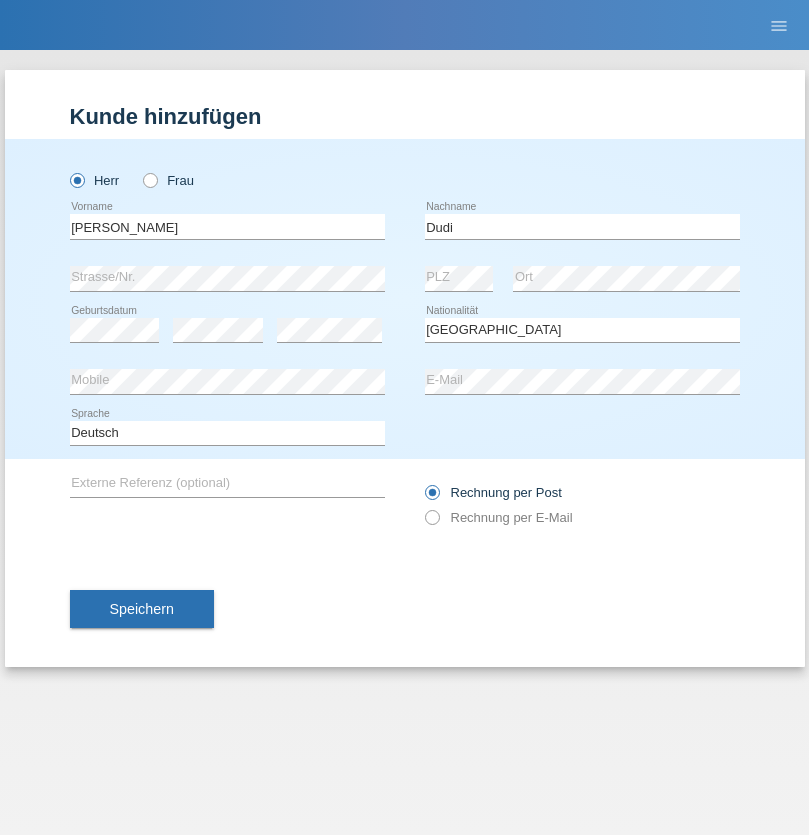 select on "C" 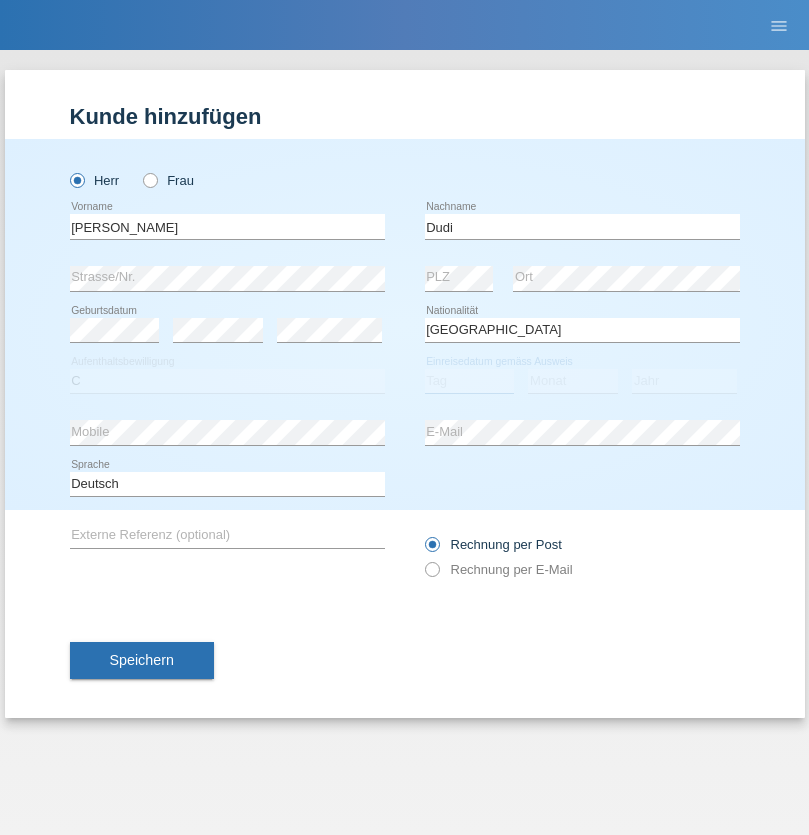 select on "25" 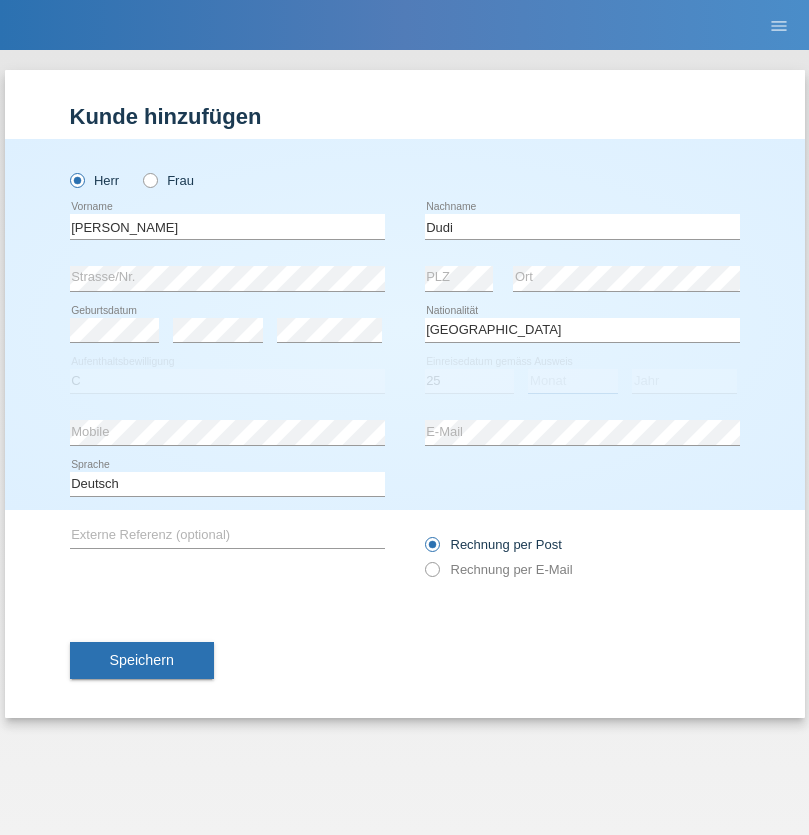 select on "05" 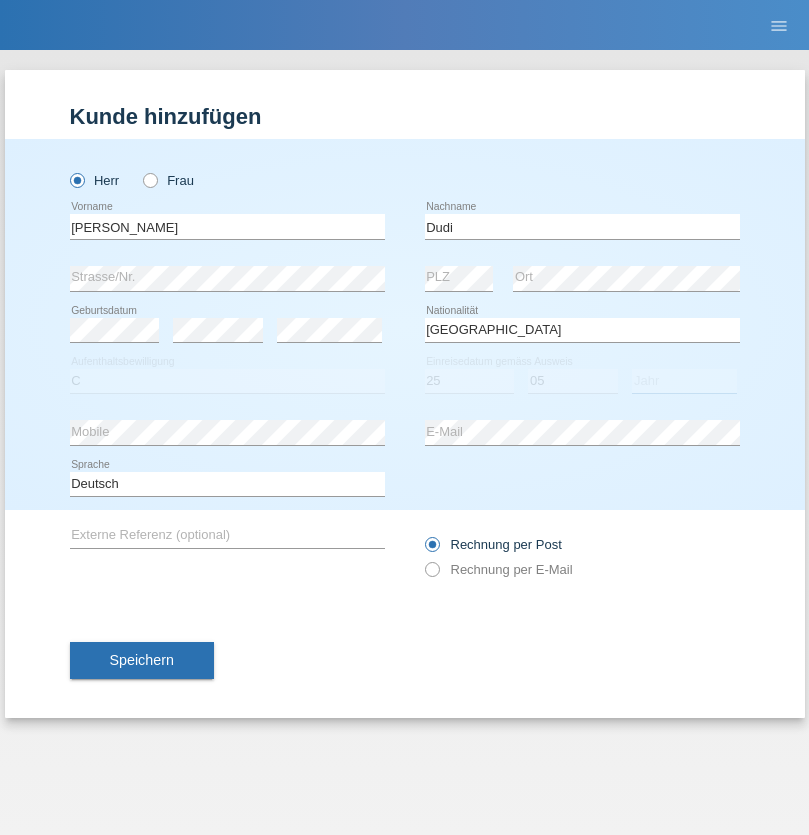 select on "2021" 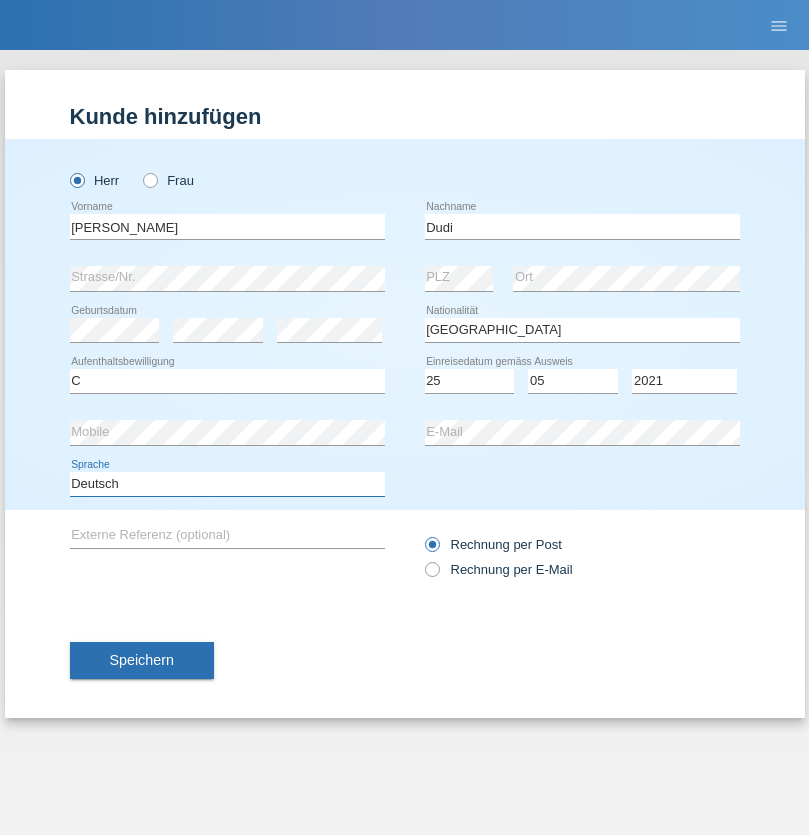 select on "en" 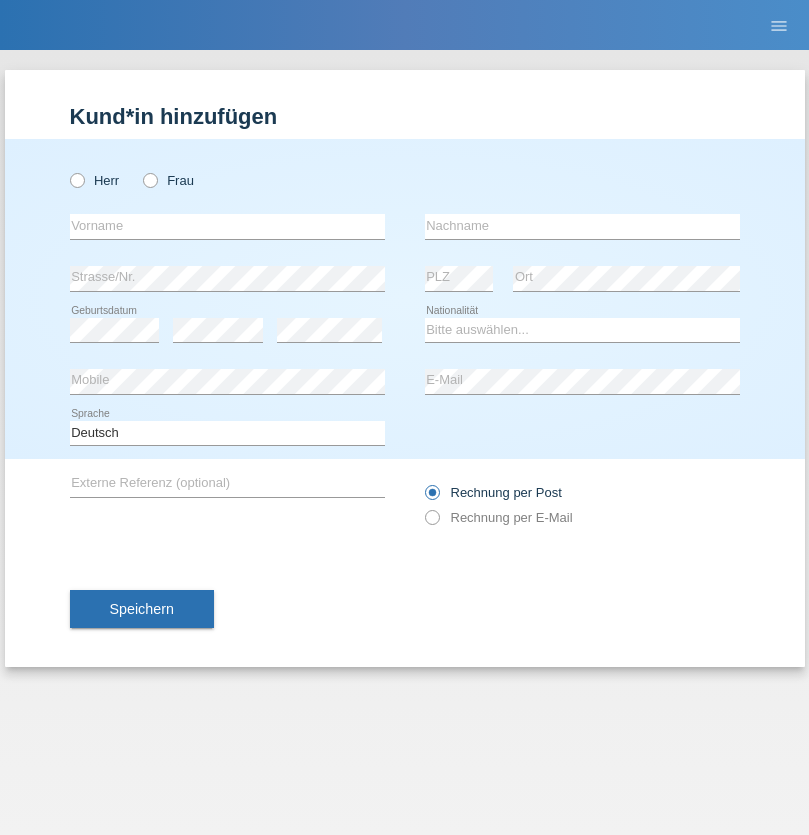 scroll, scrollTop: 0, scrollLeft: 0, axis: both 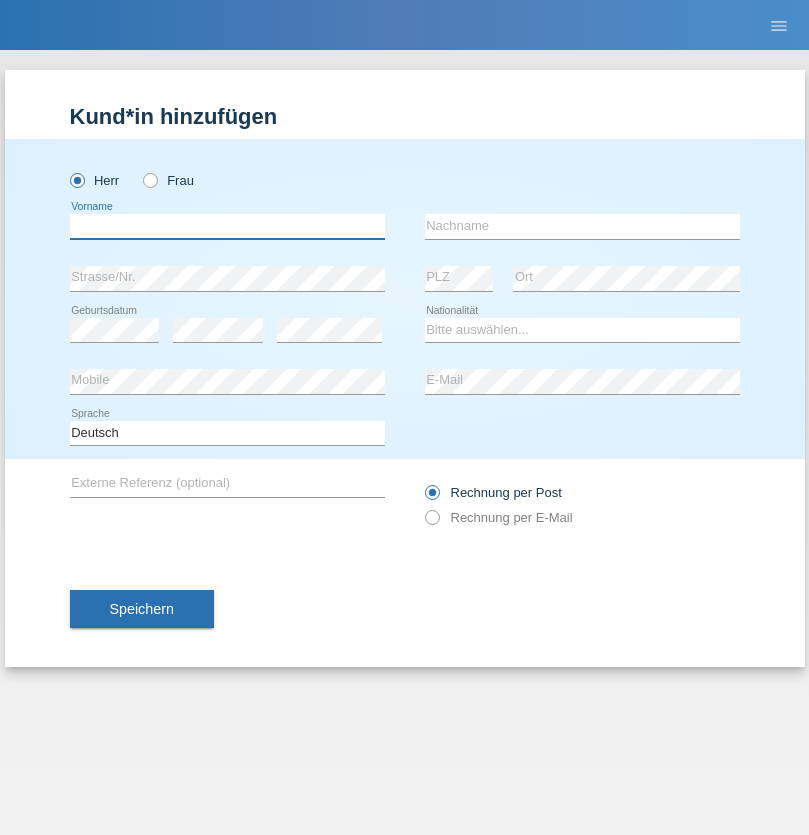 click at bounding box center (227, 226) 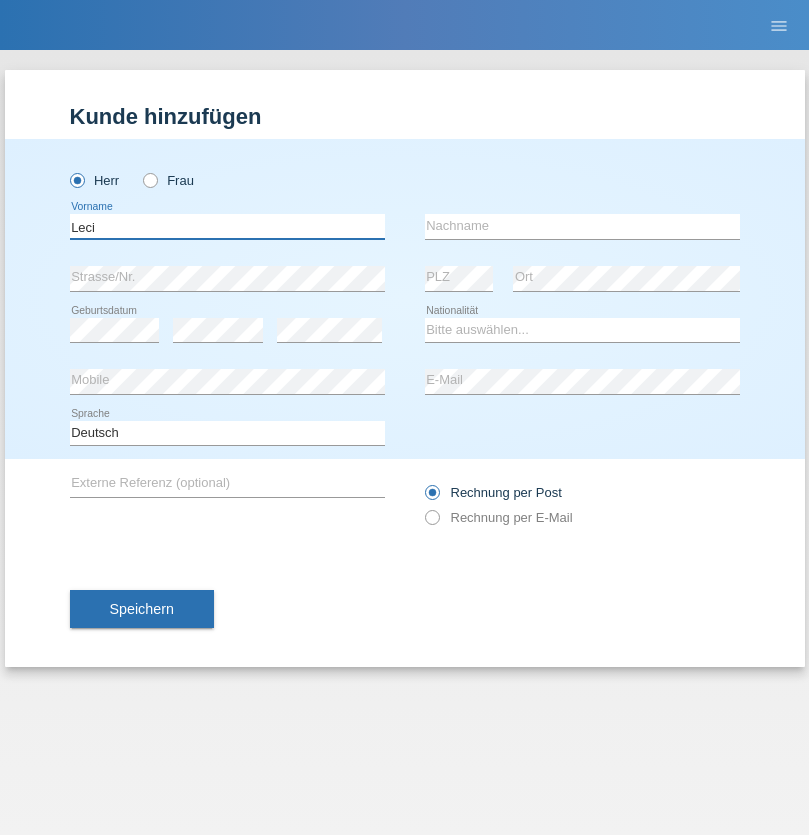 type on "Leci" 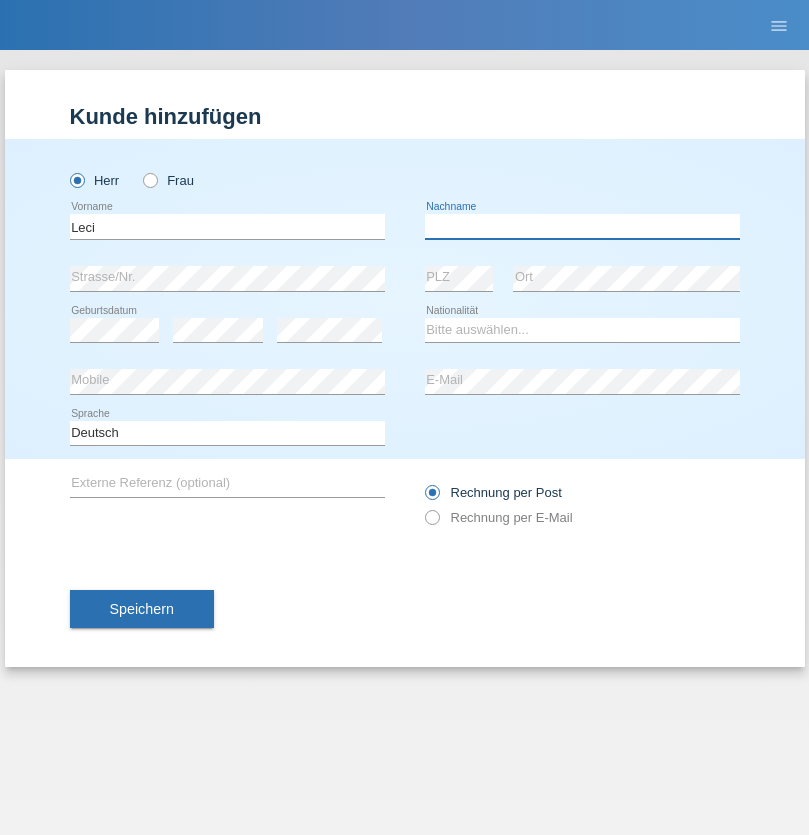 click at bounding box center (582, 226) 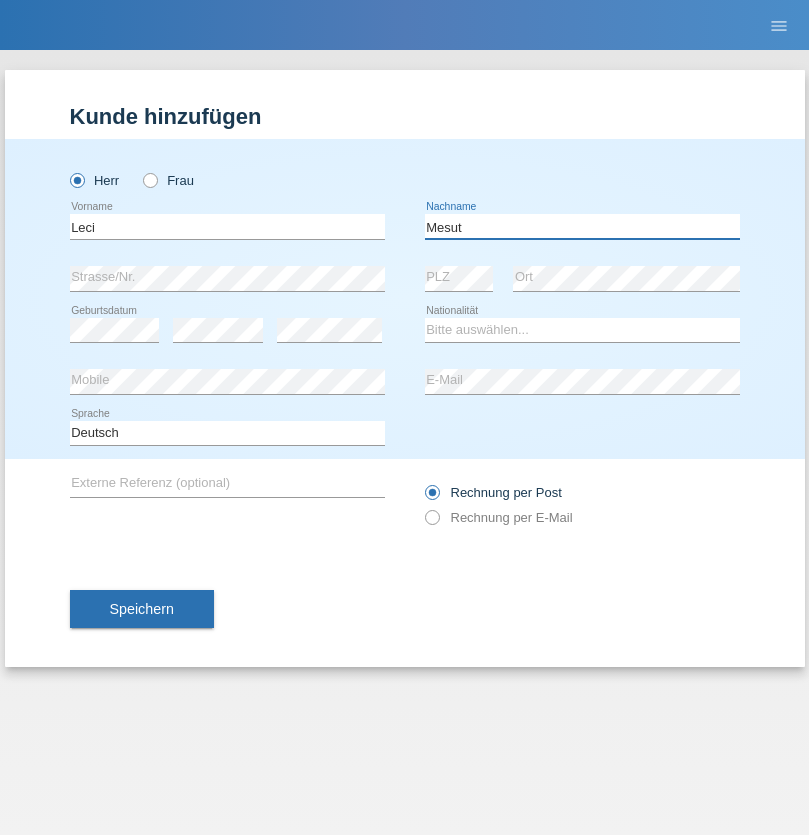 type on "Mesut" 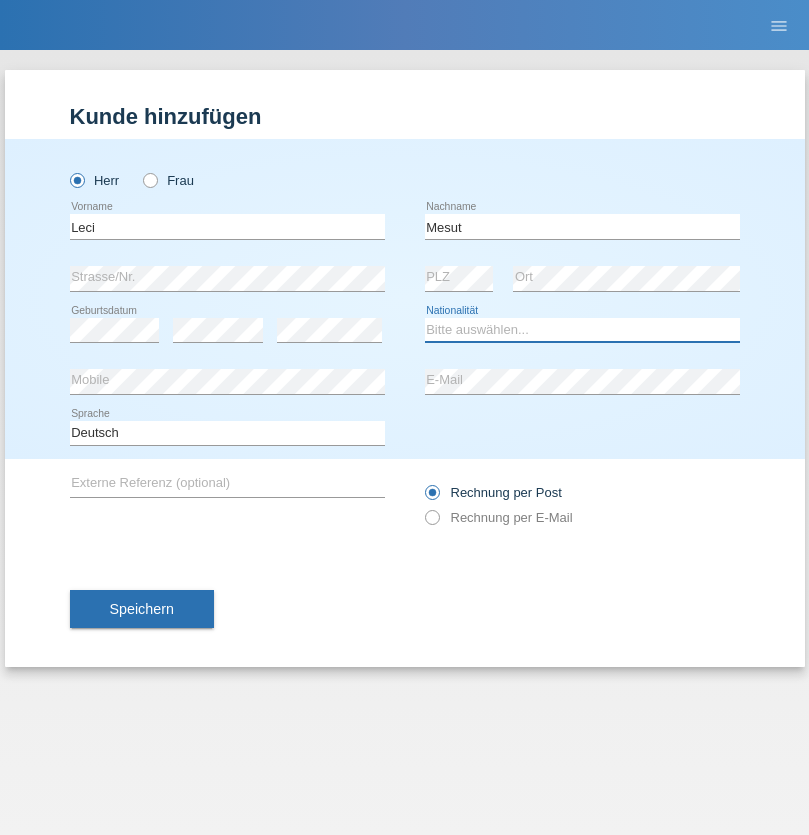 select on "XK" 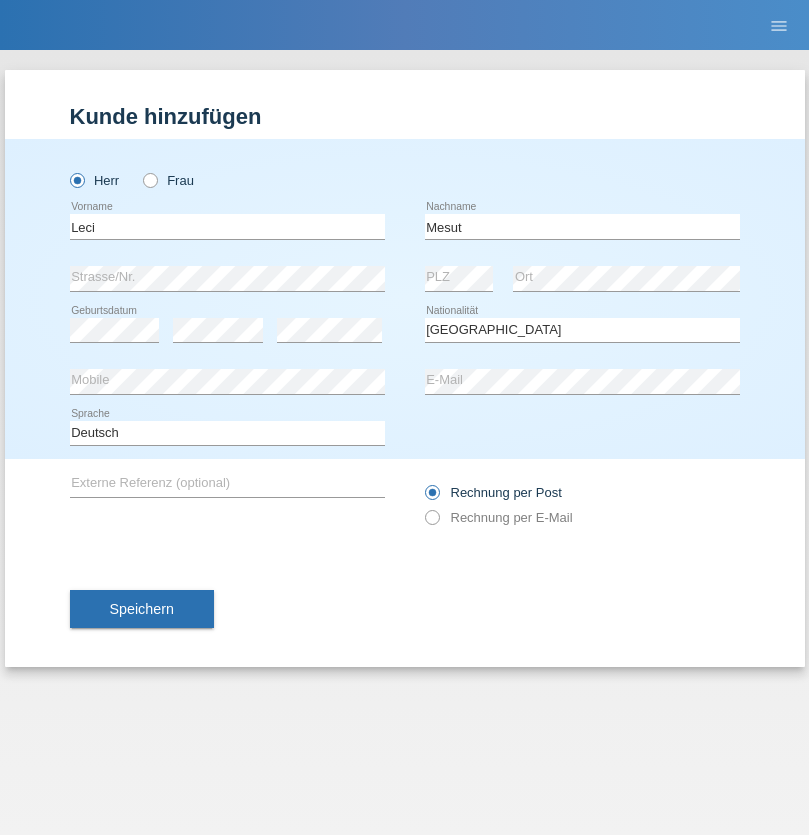 select on "C" 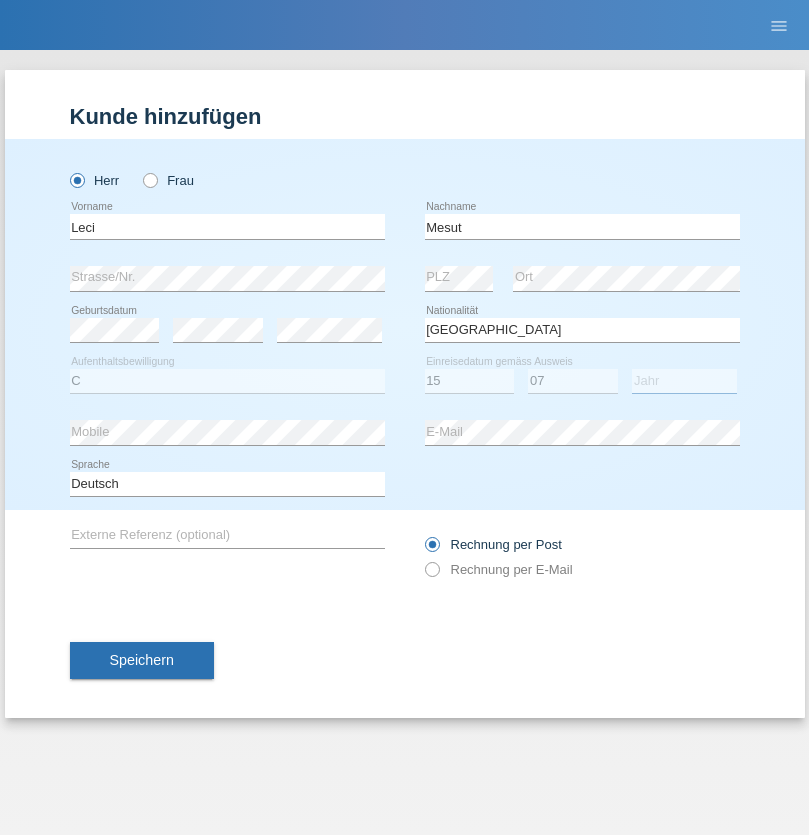 select on "2021" 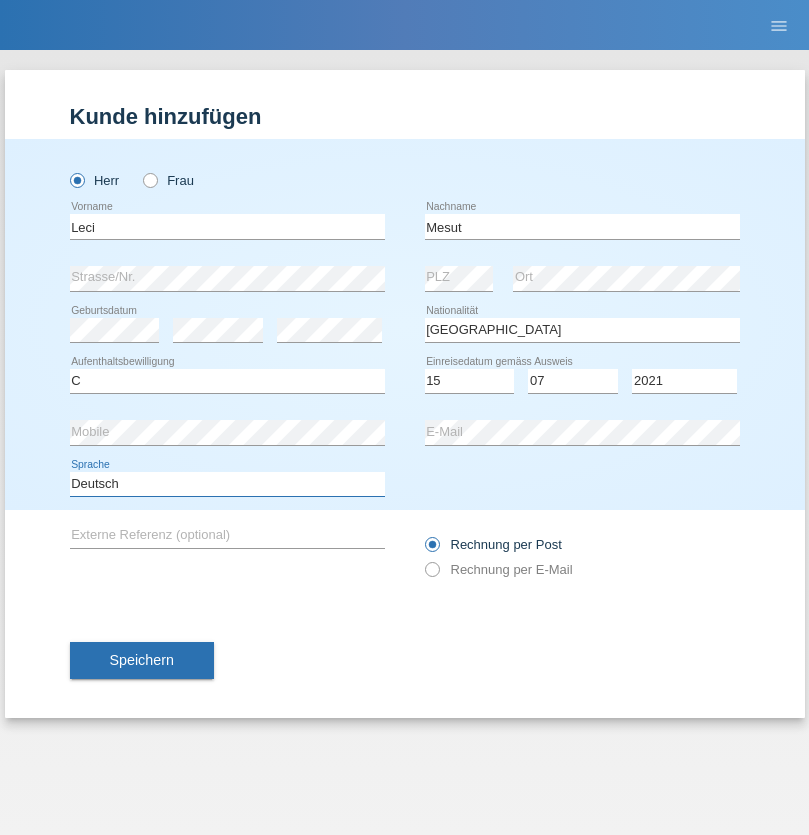 select on "en" 